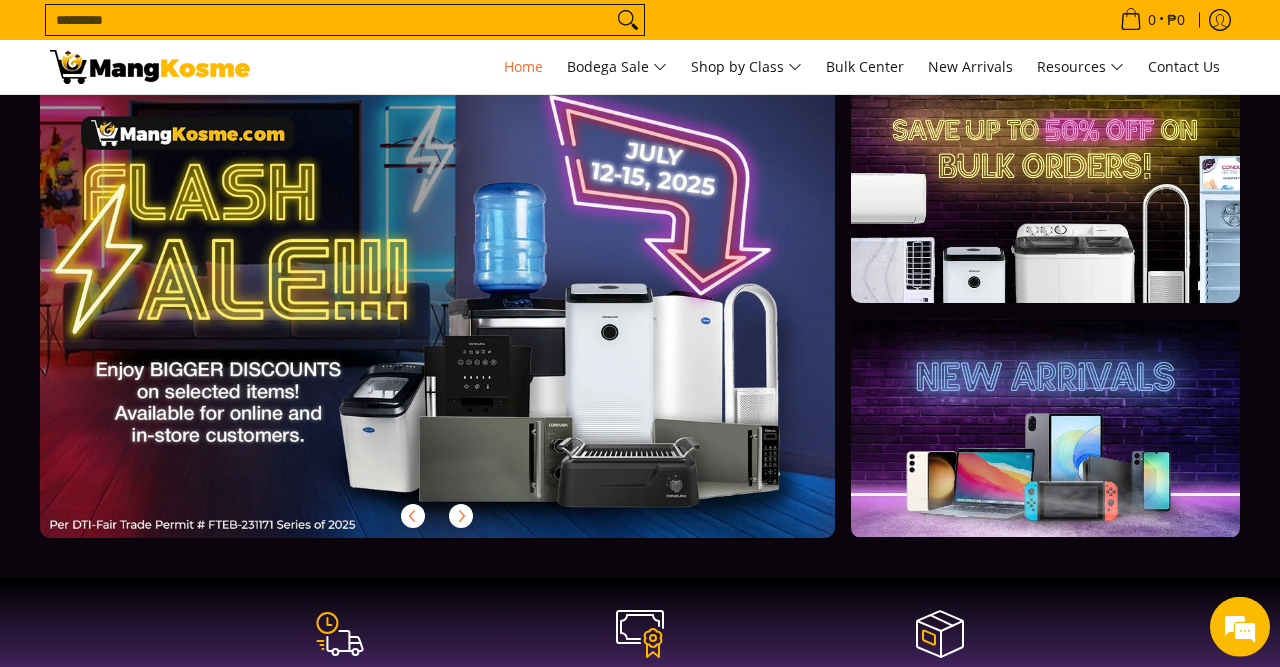 scroll, scrollTop: 0, scrollLeft: 0, axis: both 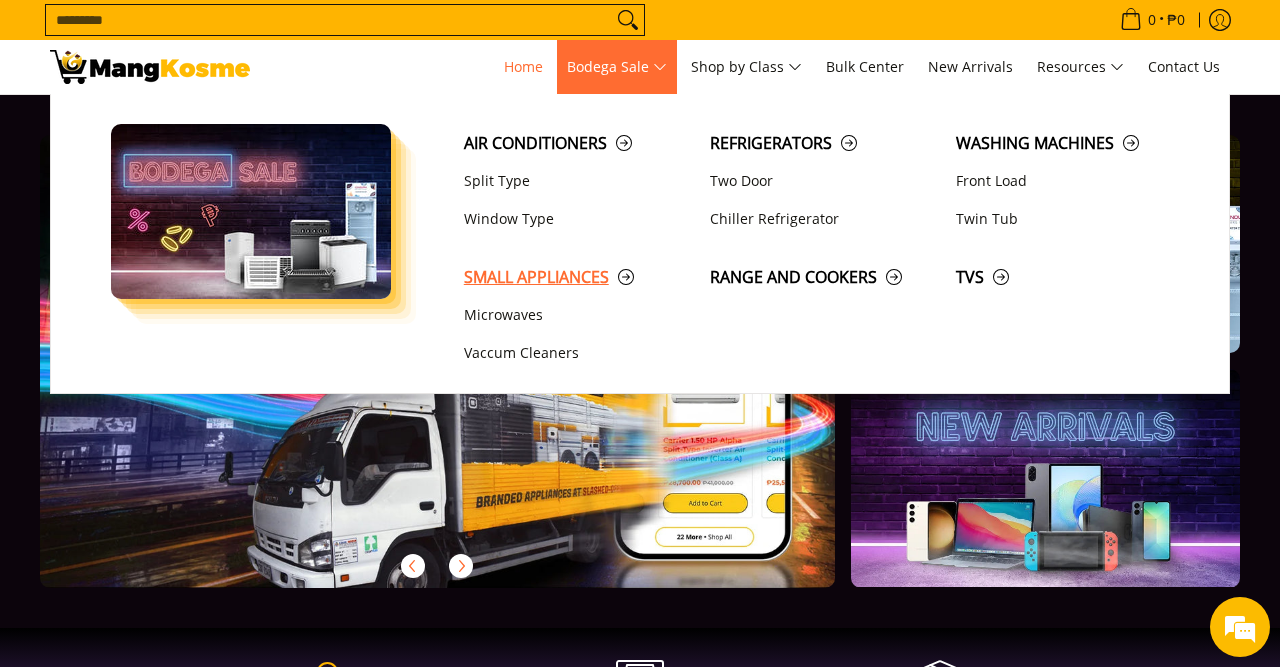 click on "Small Appliances" at bounding box center [577, 277] 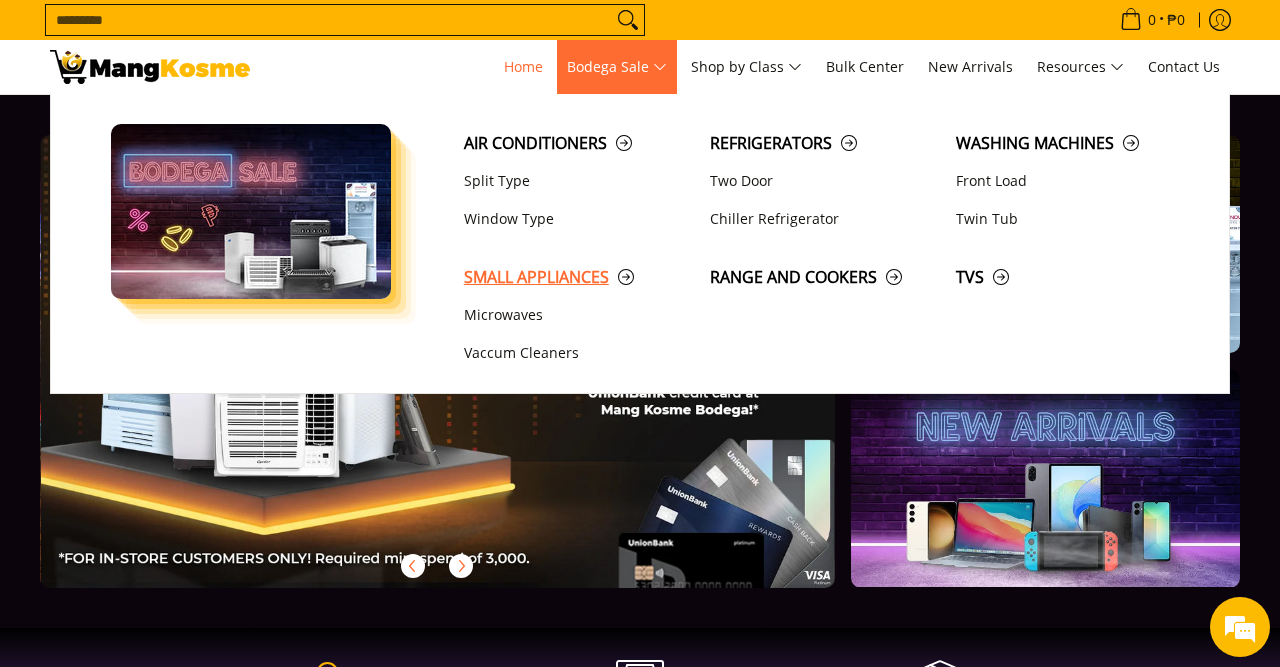 scroll, scrollTop: 0, scrollLeft: 1590, axis: horizontal 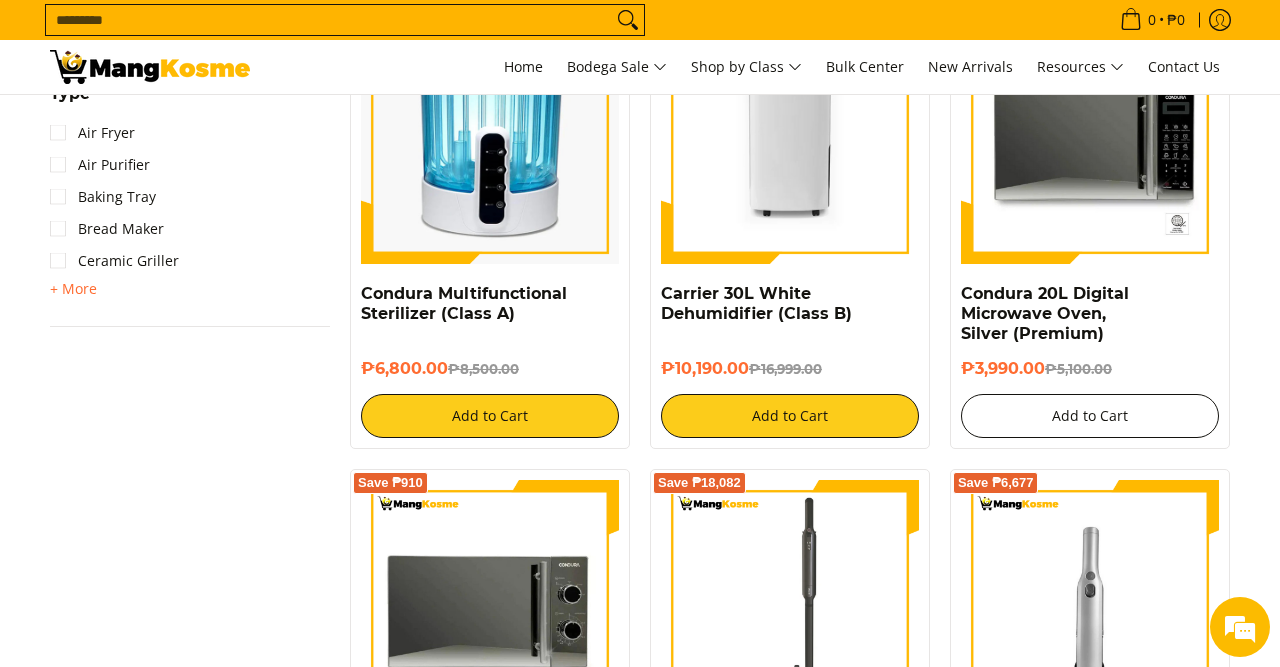 click on "Add to Cart" at bounding box center (1090, 416) 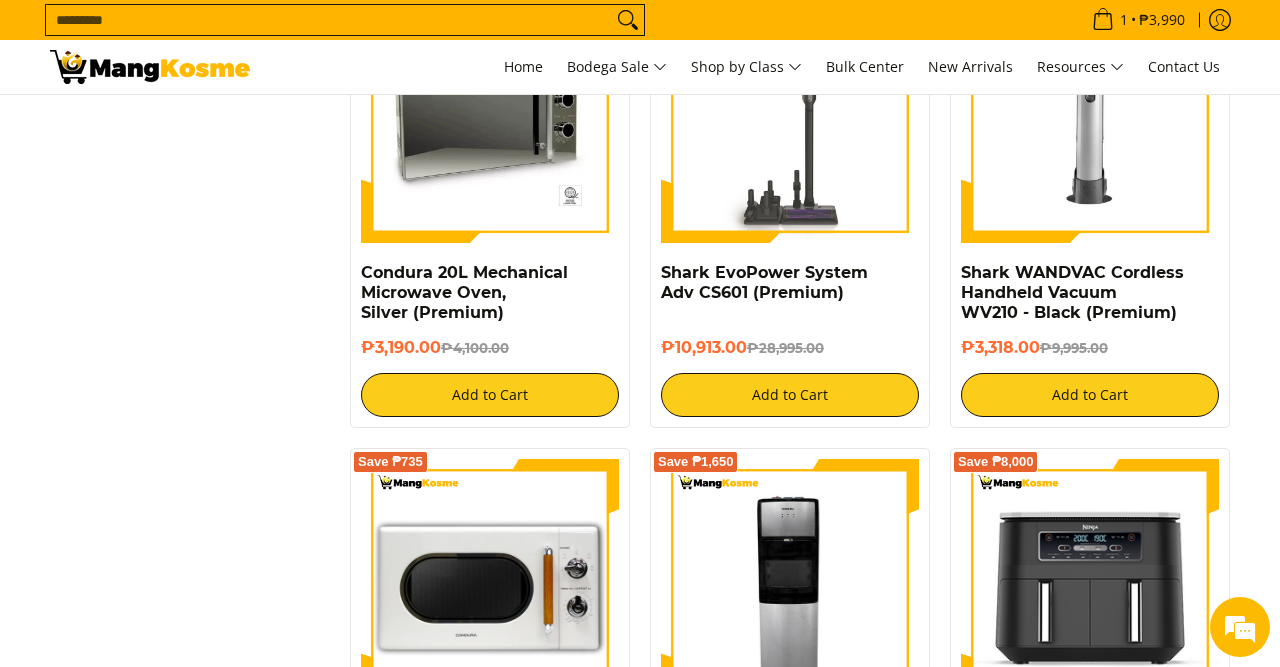scroll, scrollTop: 1768, scrollLeft: 0, axis: vertical 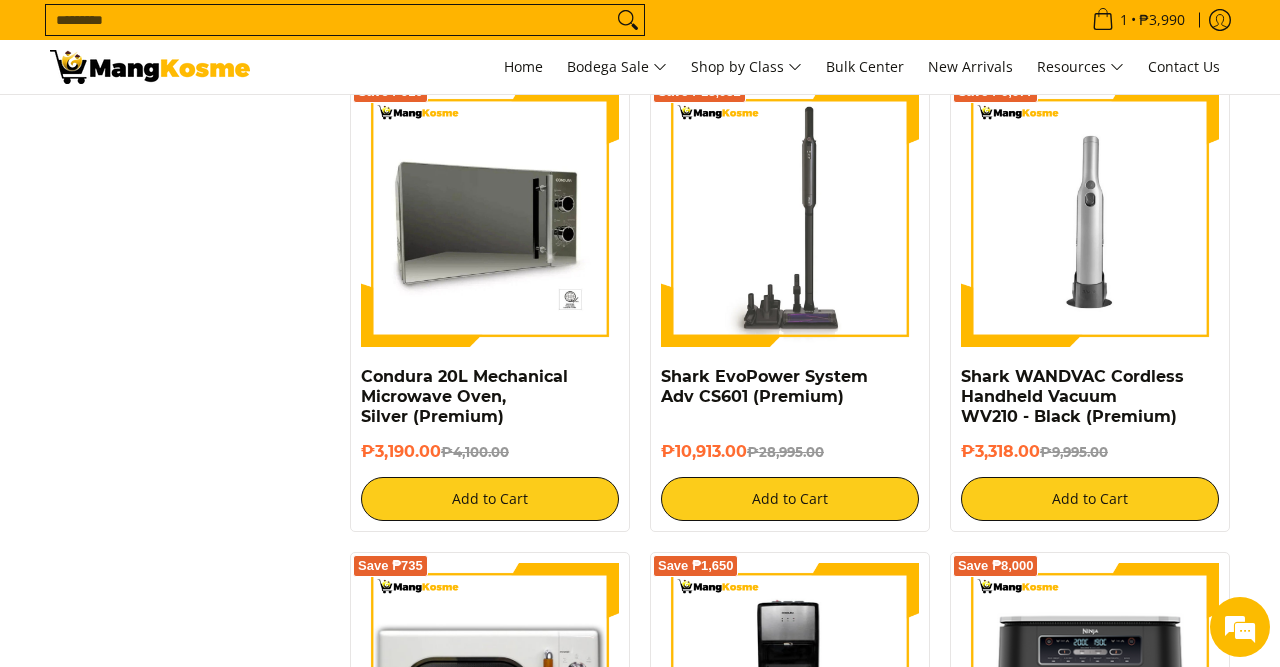 click at bounding box center (490, 218) 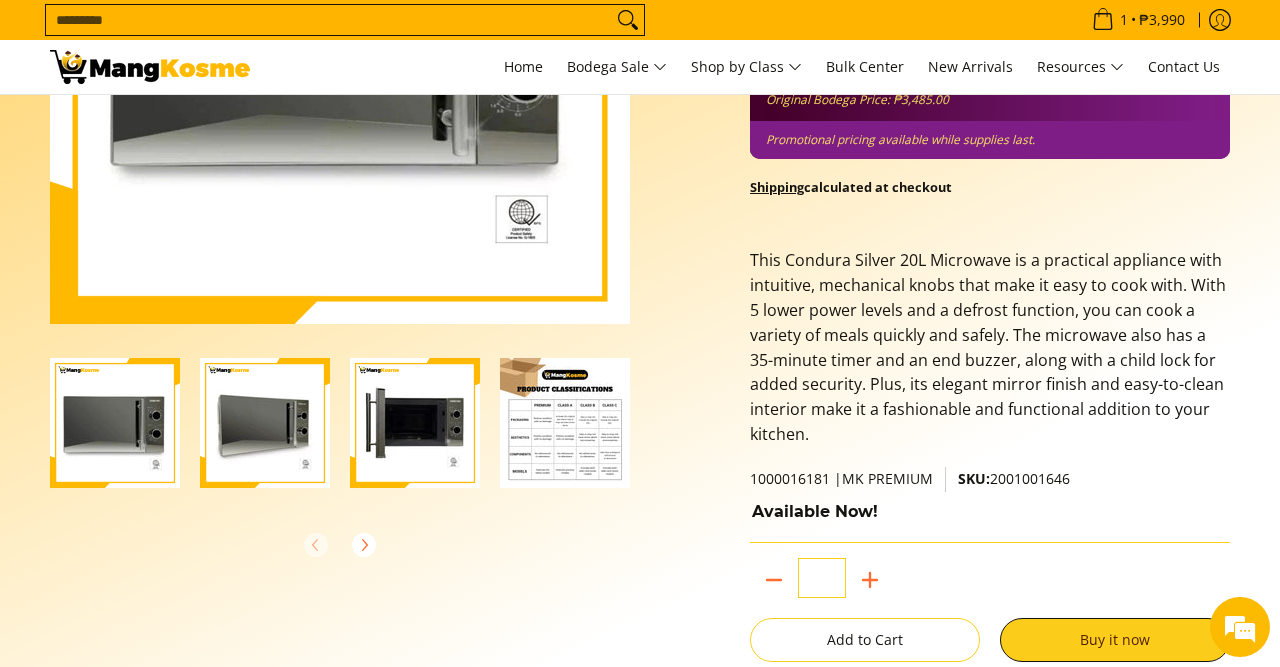 scroll, scrollTop: 728, scrollLeft: 0, axis: vertical 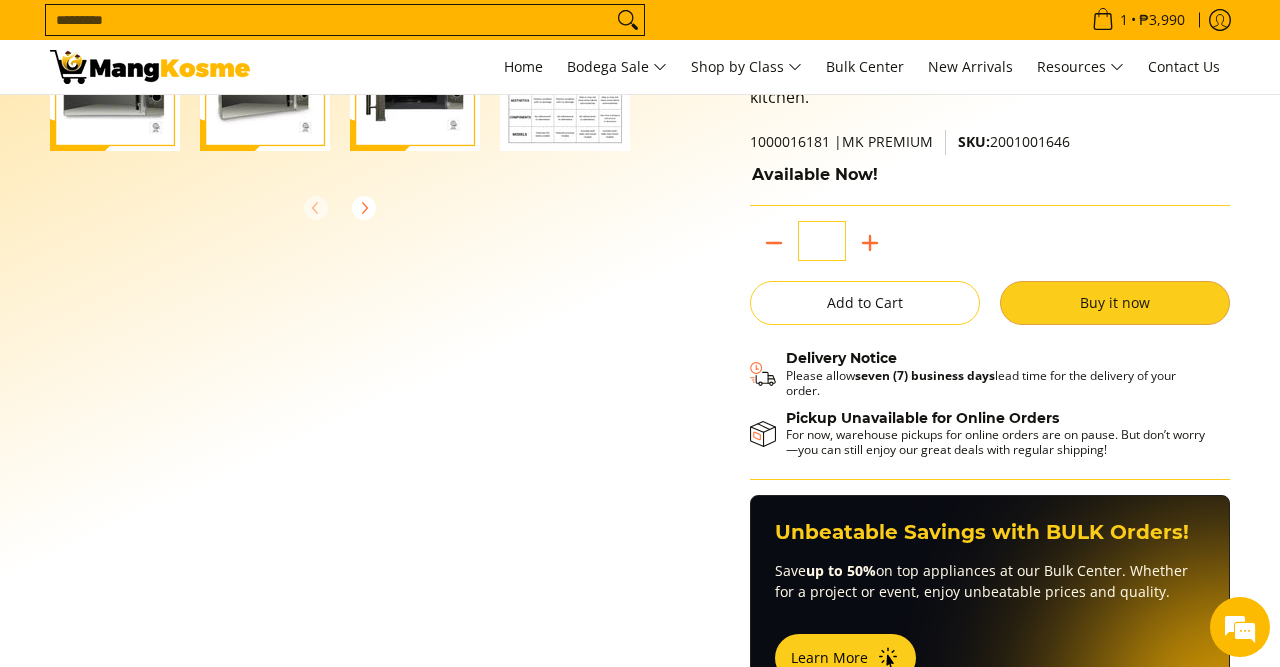 click on "Buy it now" at bounding box center (1115, 303) 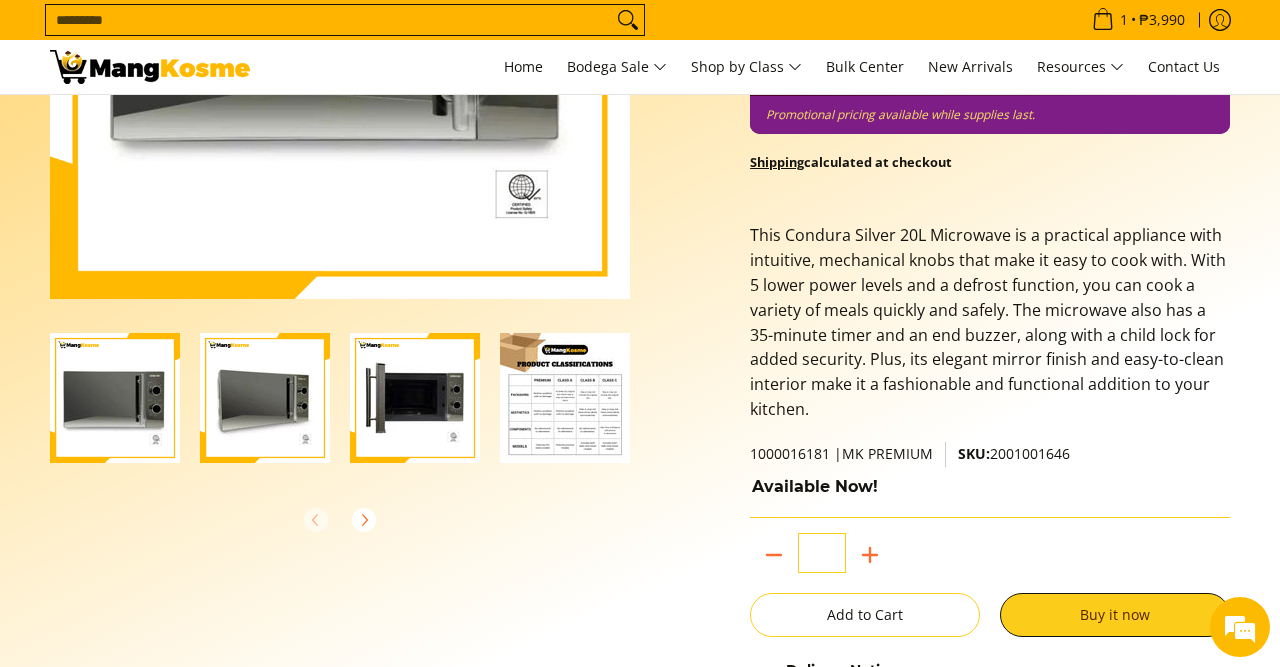 scroll, scrollTop: 0, scrollLeft: 0, axis: both 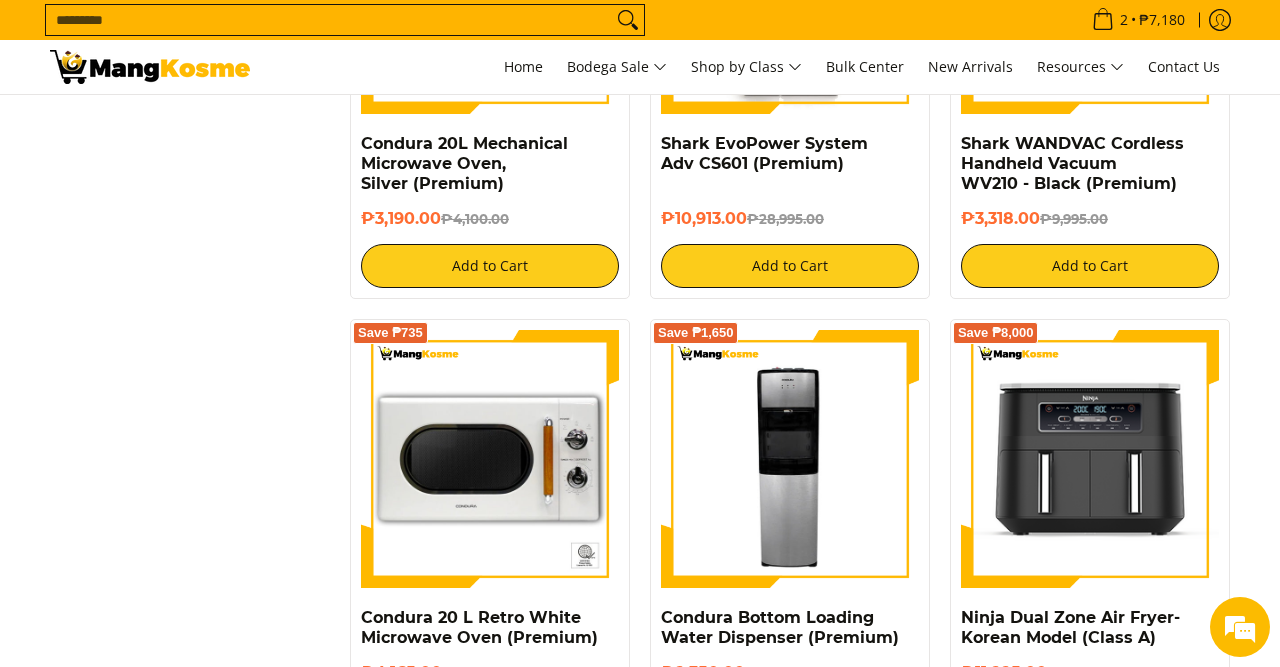 click on "**********" at bounding box center (640, 315) 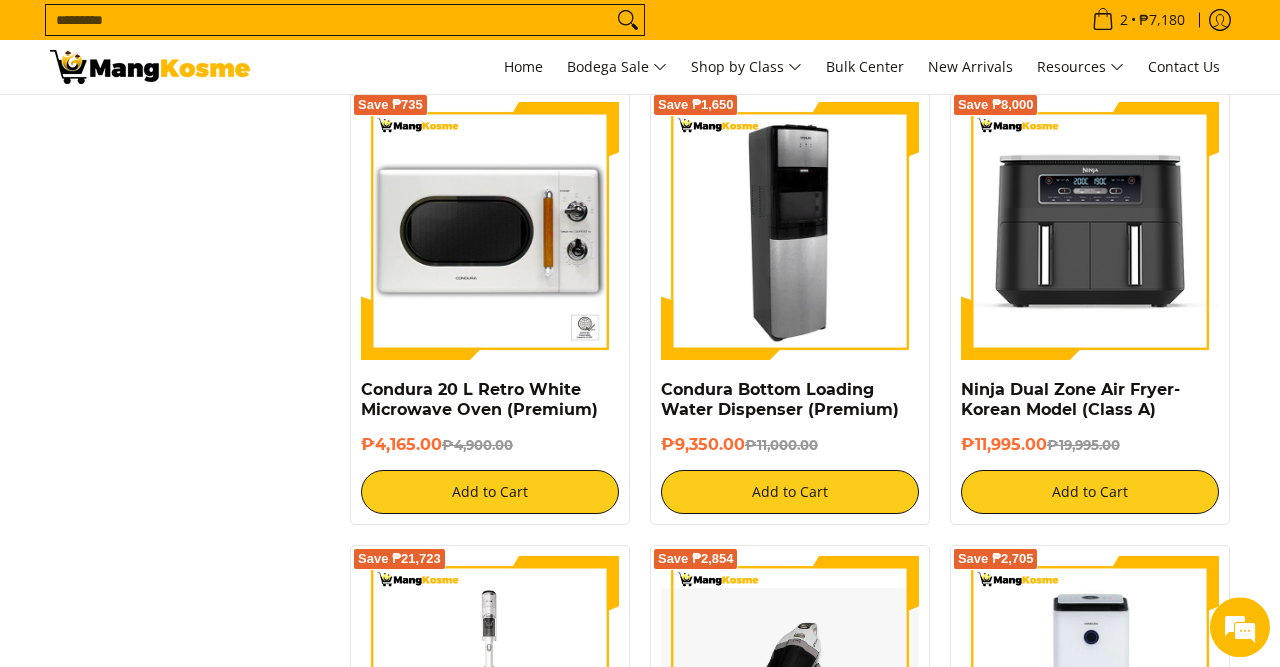 scroll, scrollTop: 2288, scrollLeft: 0, axis: vertical 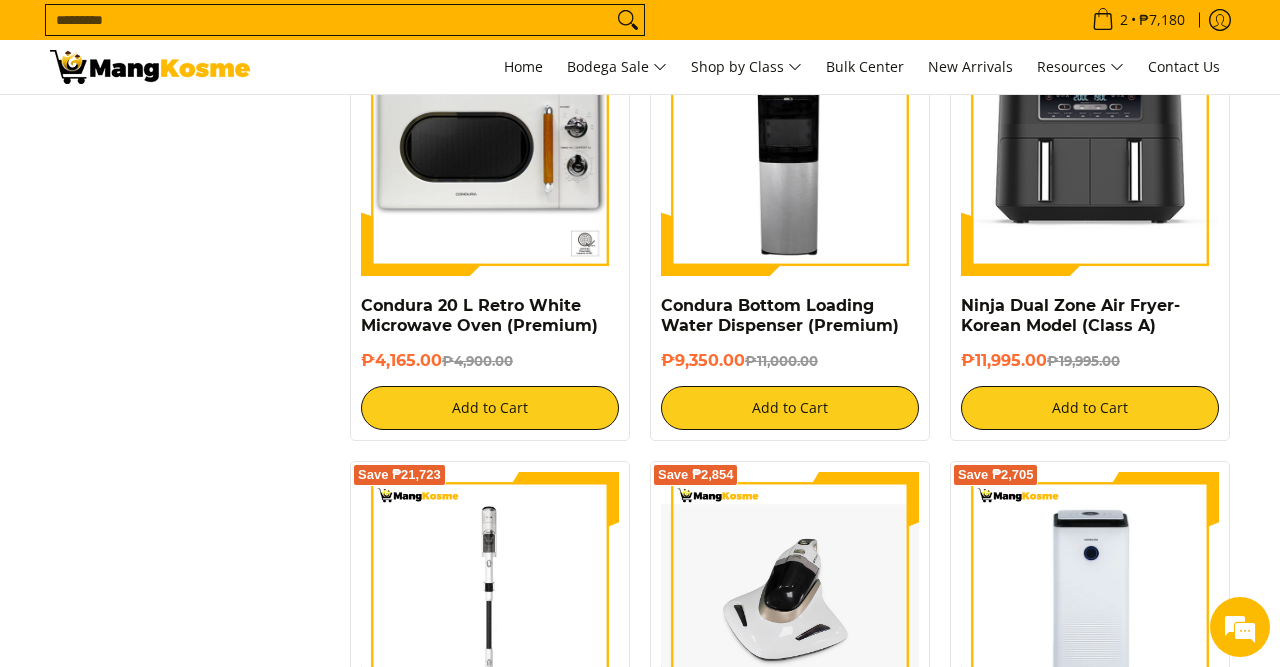 click on "**********" at bounding box center [640, 3] 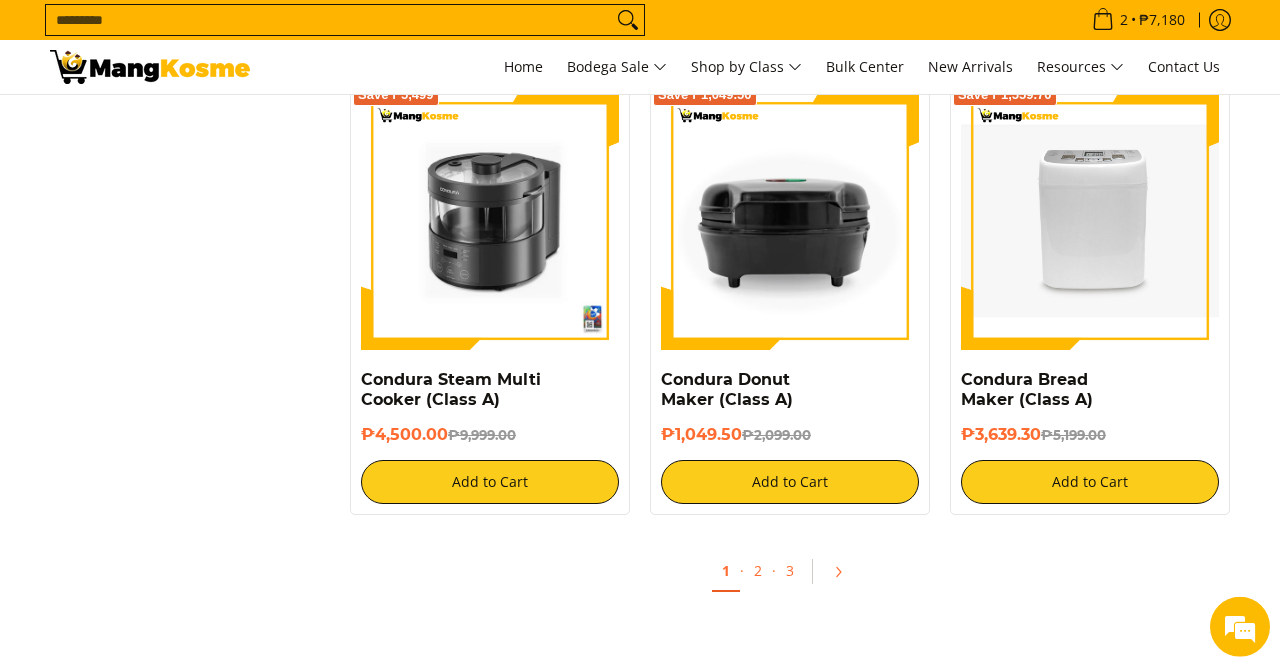 scroll, scrollTop: 3640, scrollLeft: 0, axis: vertical 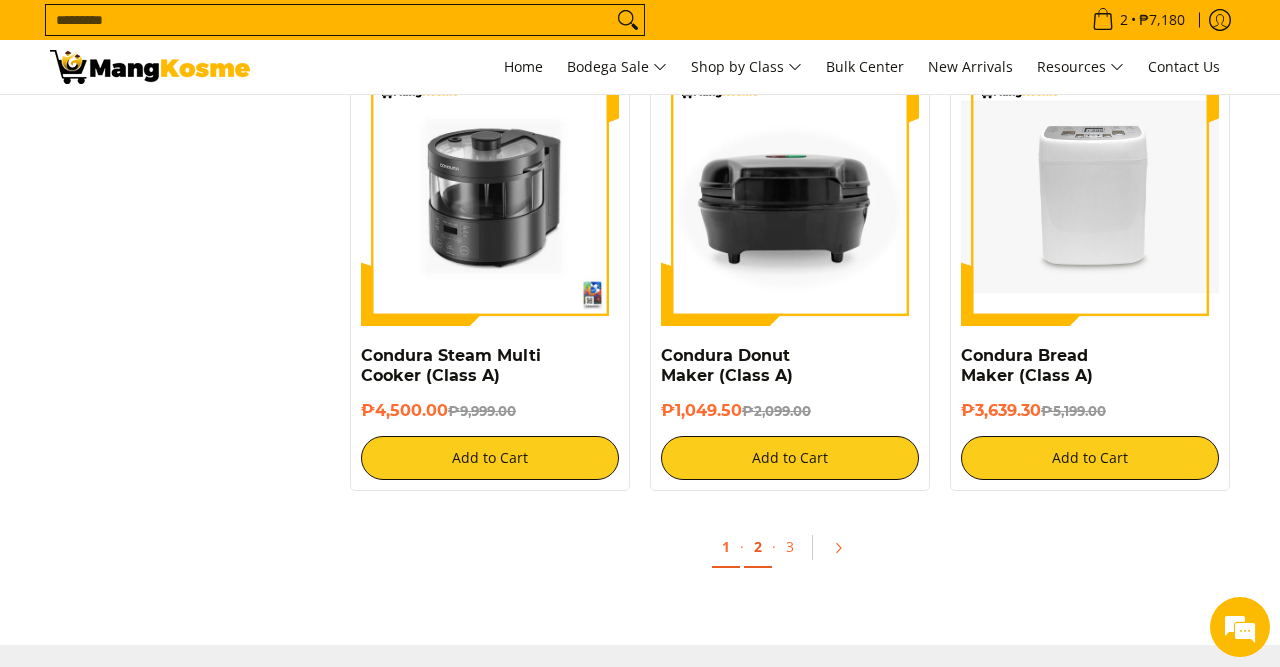 click on "2" at bounding box center [758, 547] 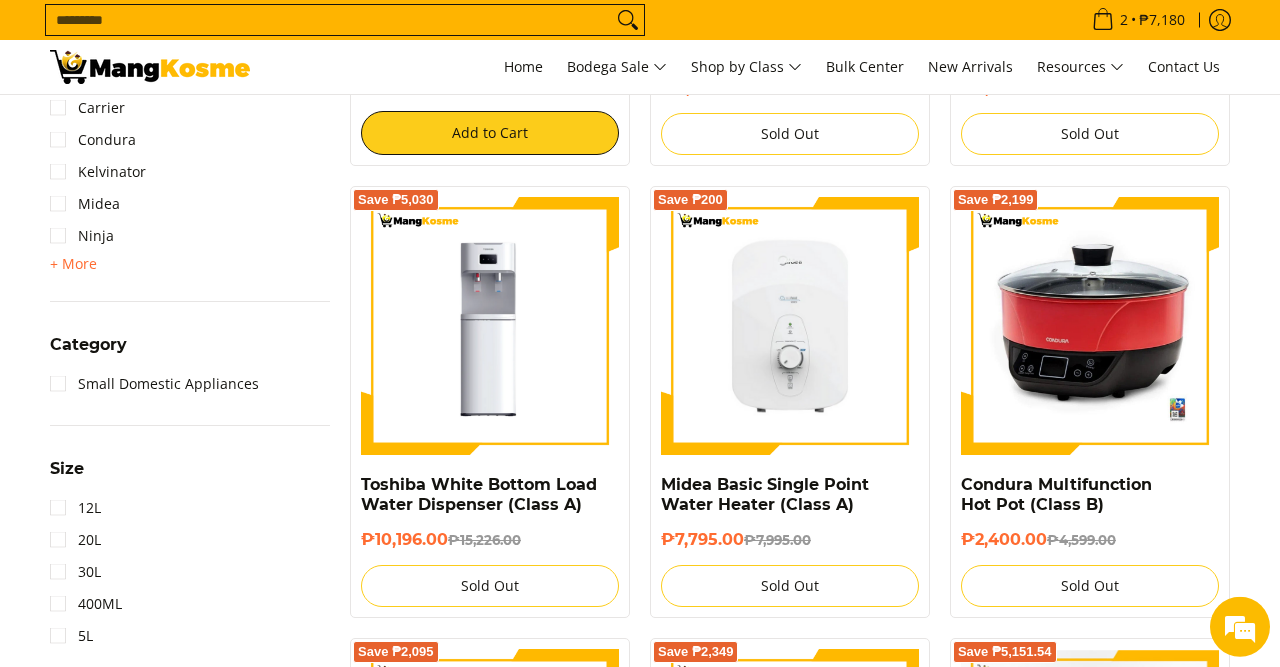 scroll, scrollTop: 728, scrollLeft: 0, axis: vertical 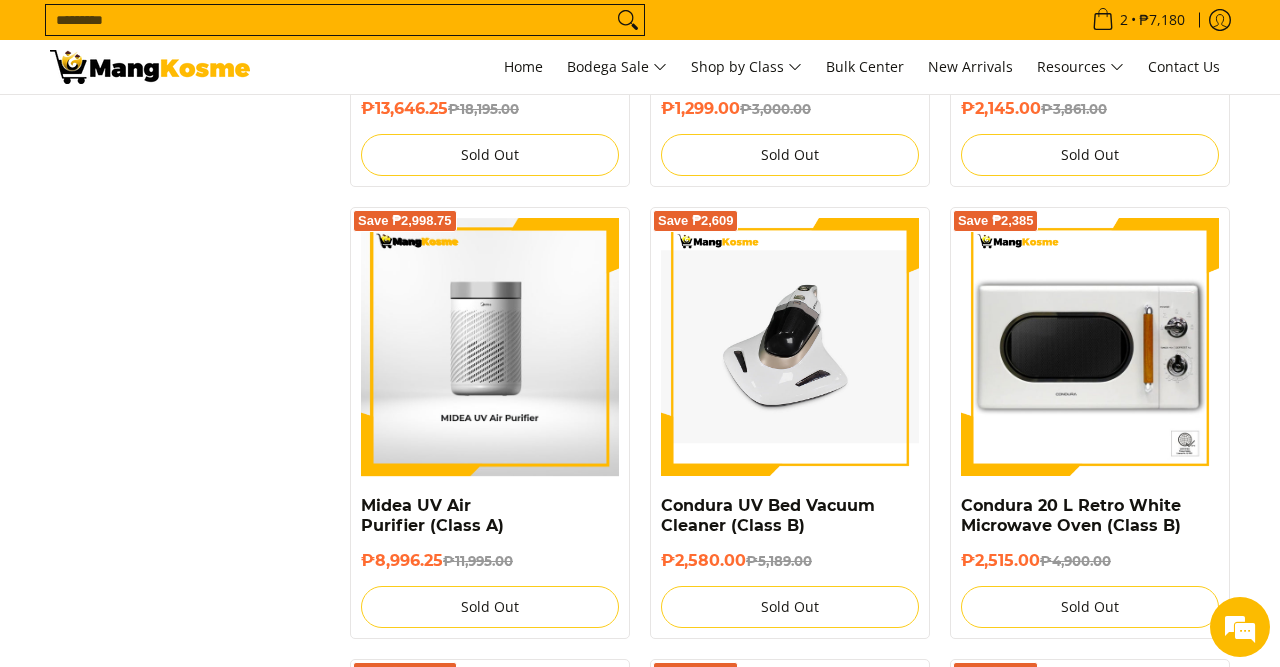 click on "**********" at bounding box center [640, 183] 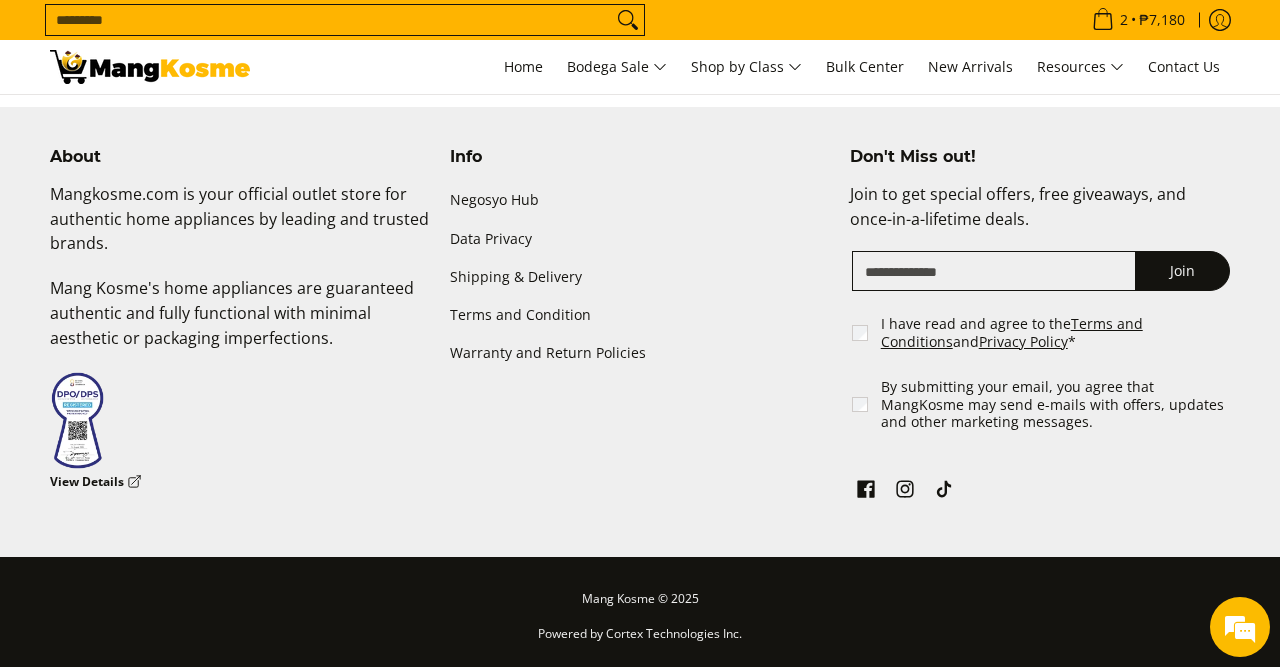 scroll, scrollTop: 3708, scrollLeft: 0, axis: vertical 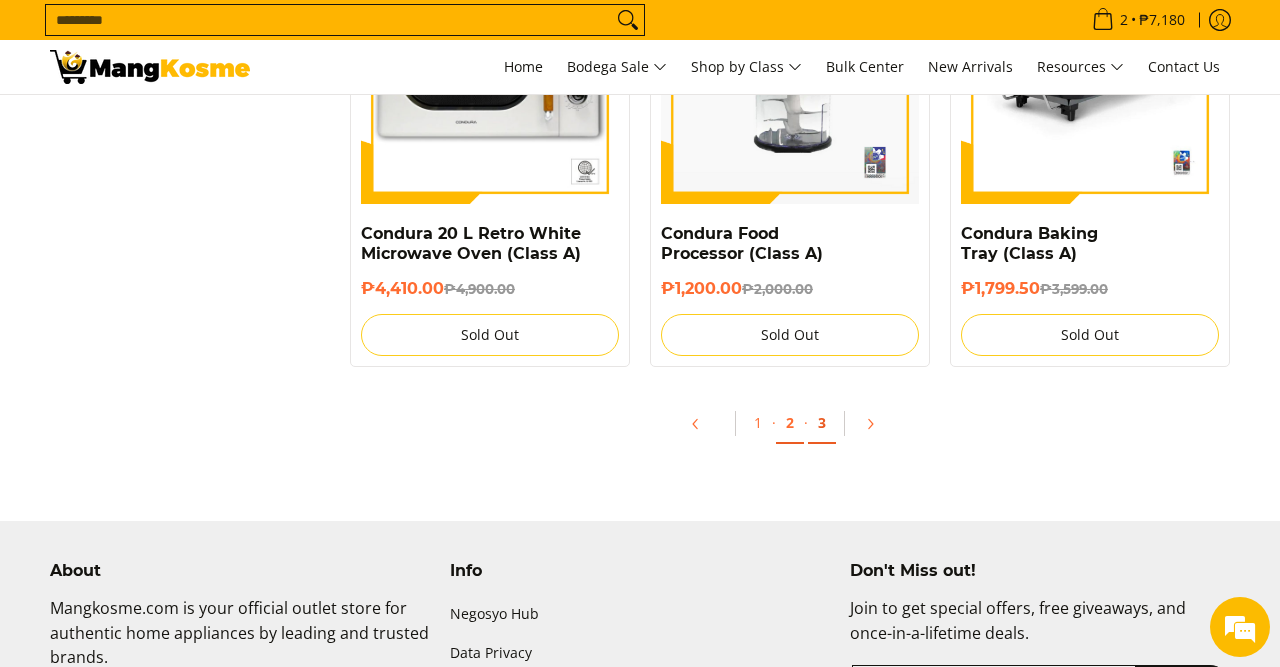 click on "3" at bounding box center (822, 423) 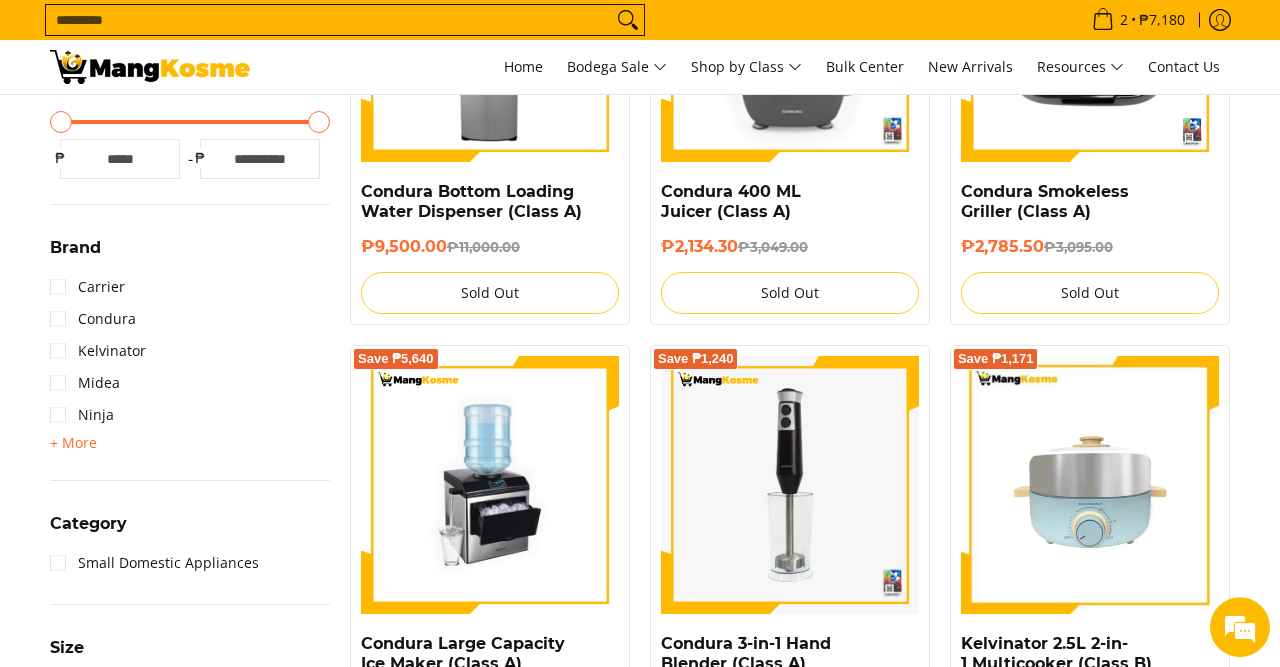 scroll, scrollTop: 832, scrollLeft: 0, axis: vertical 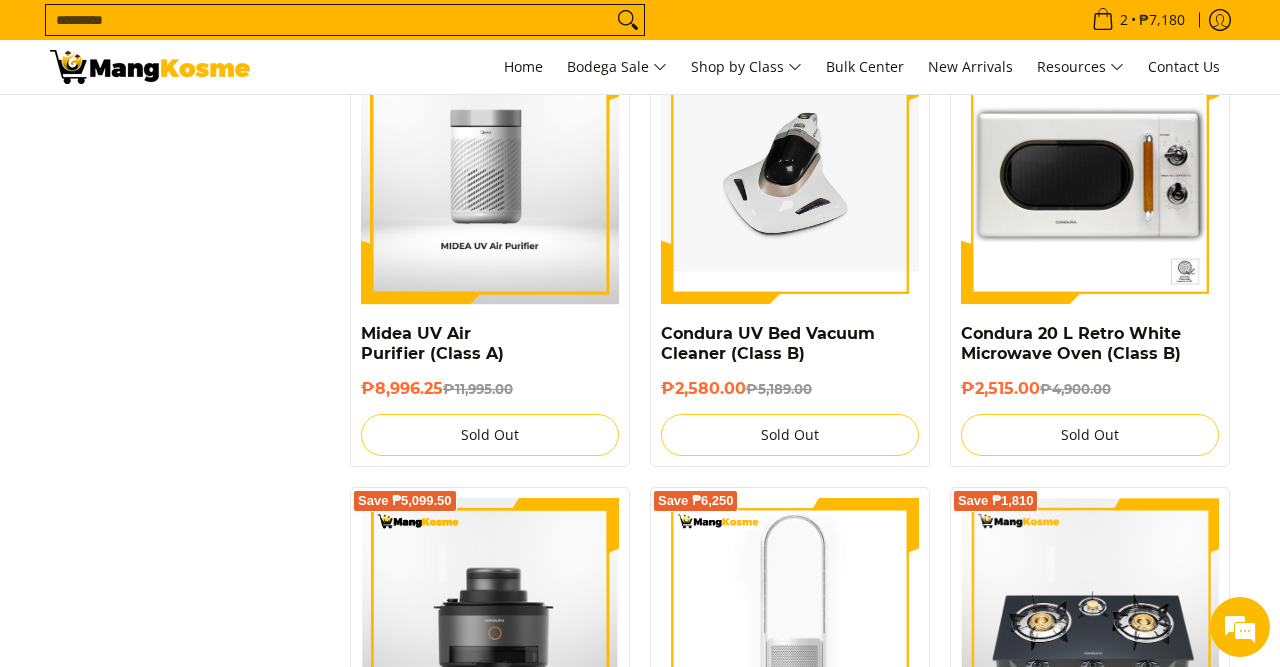 click on "Save
₱2,385
Condura 20 L Retro White Microwave Oven (Class B)
₱2,515.00  ₱4,900.00
Sold Out" at bounding box center [1090, 251] 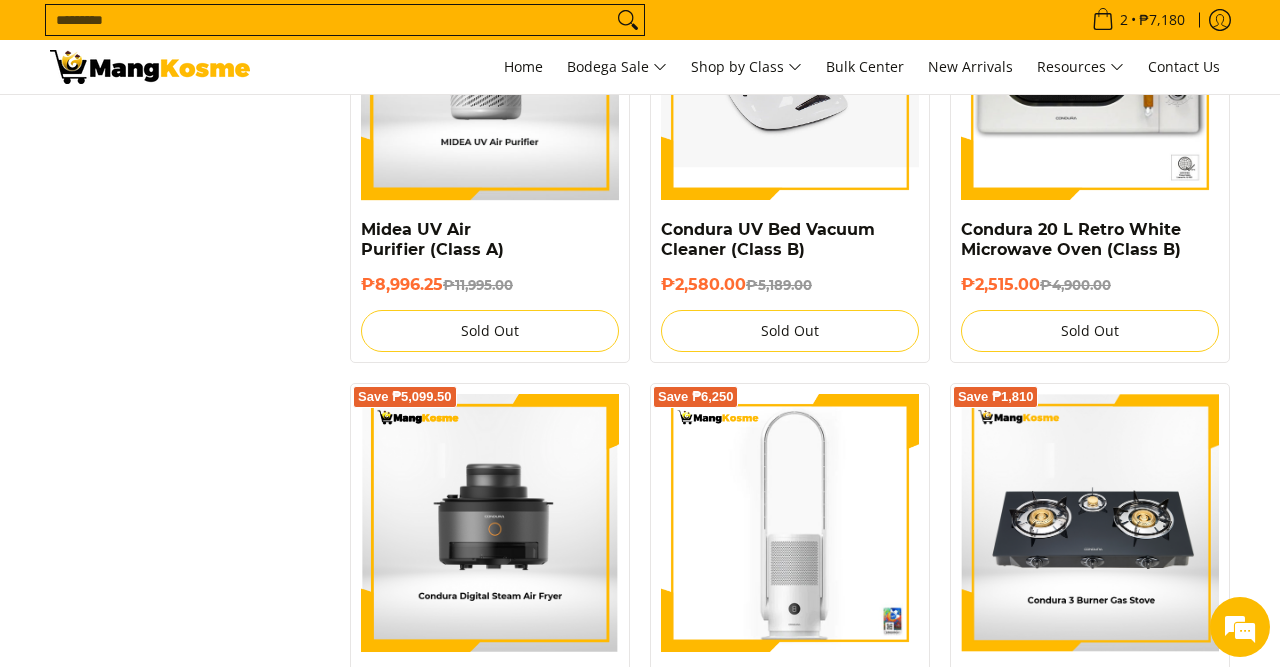 scroll, scrollTop: 1628, scrollLeft: 0, axis: vertical 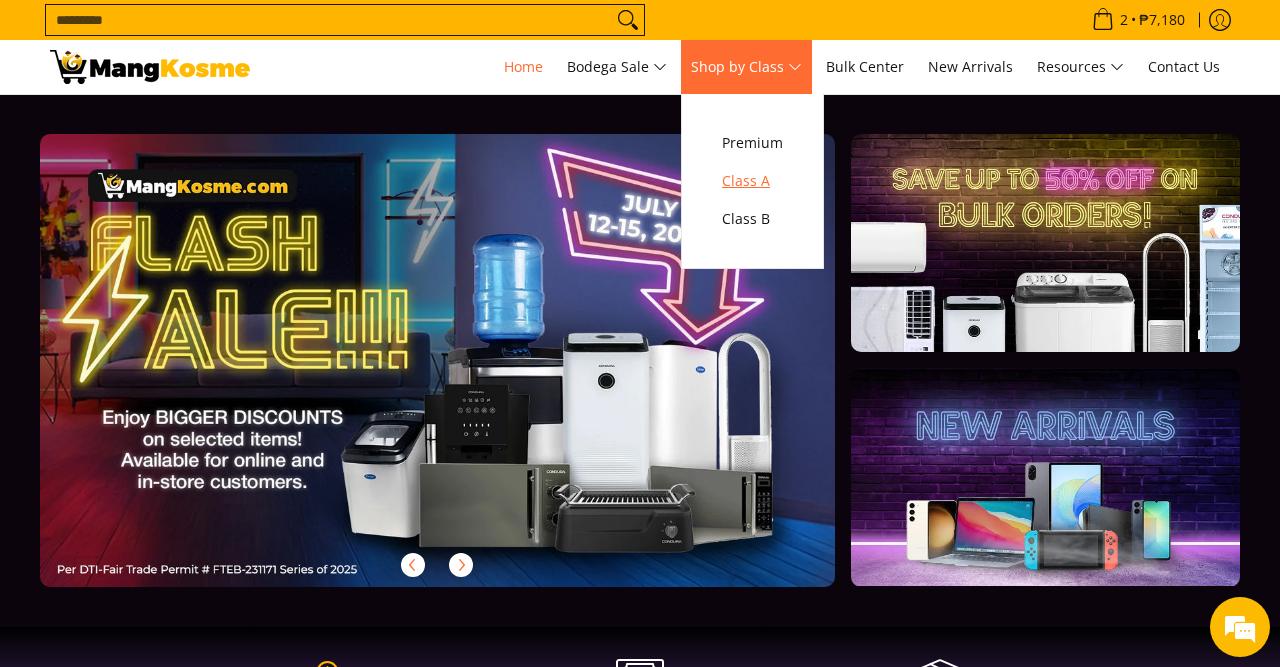 click on "Class A" at bounding box center [752, 181] 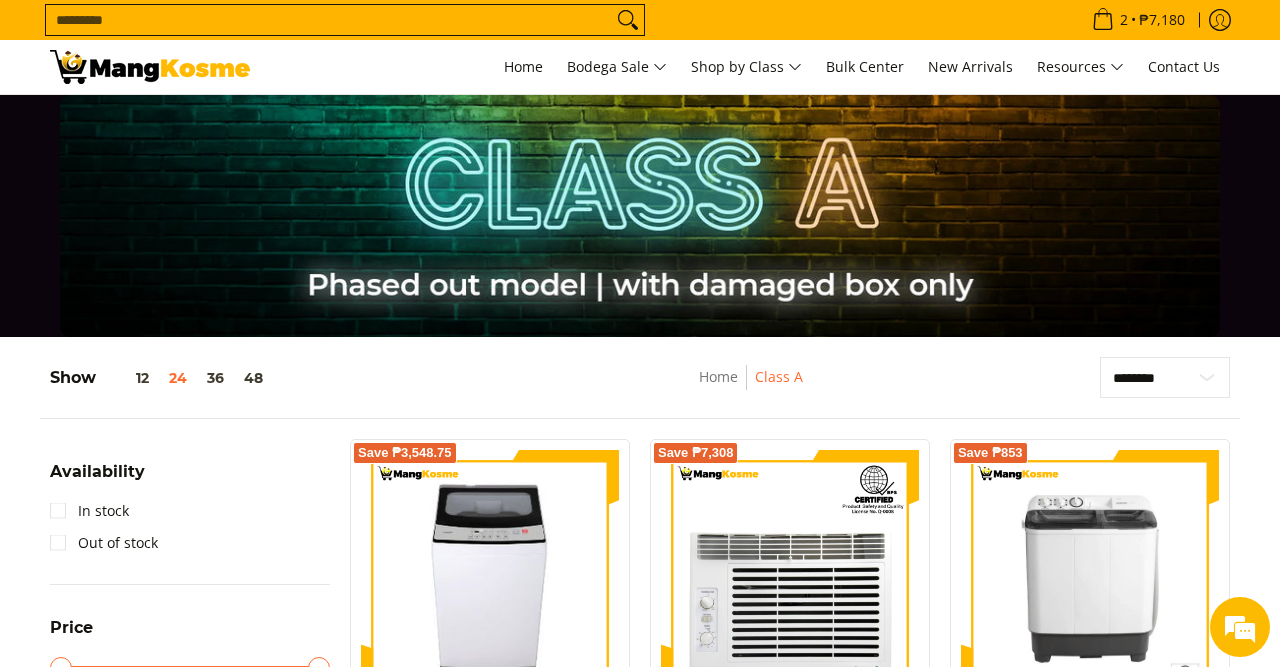 scroll, scrollTop: 312, scrollLeft: 0, axis: vertical 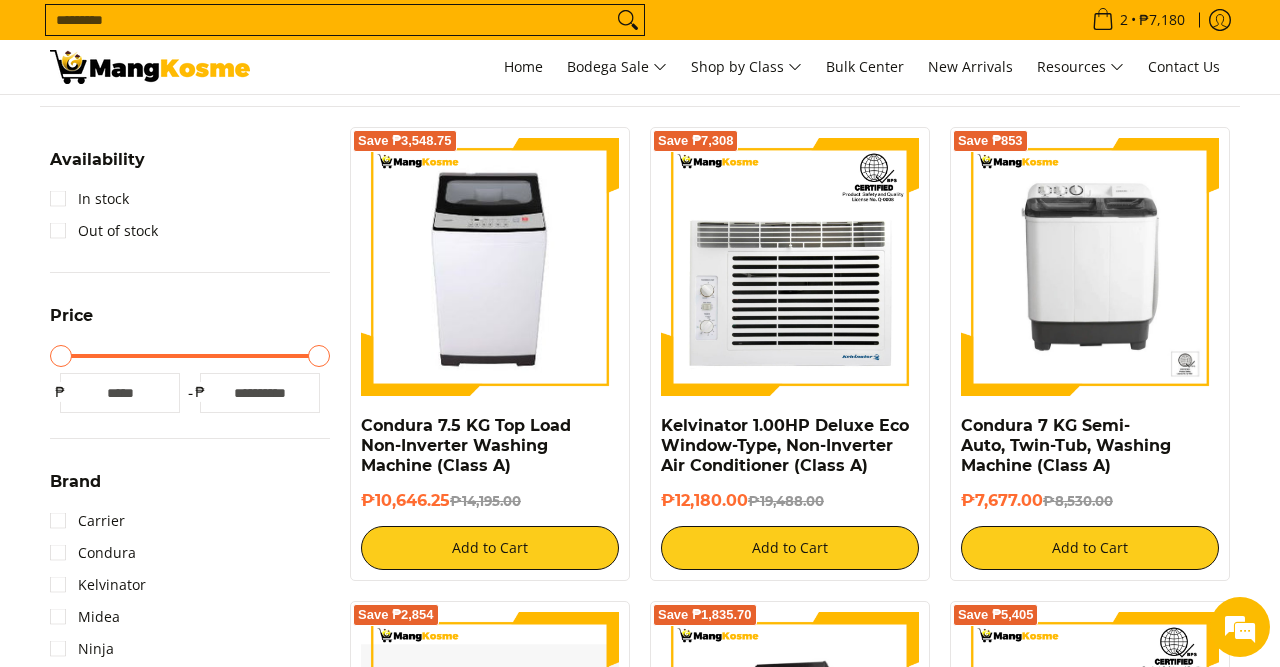 click on "**********" at bounding box center (640, 2049) 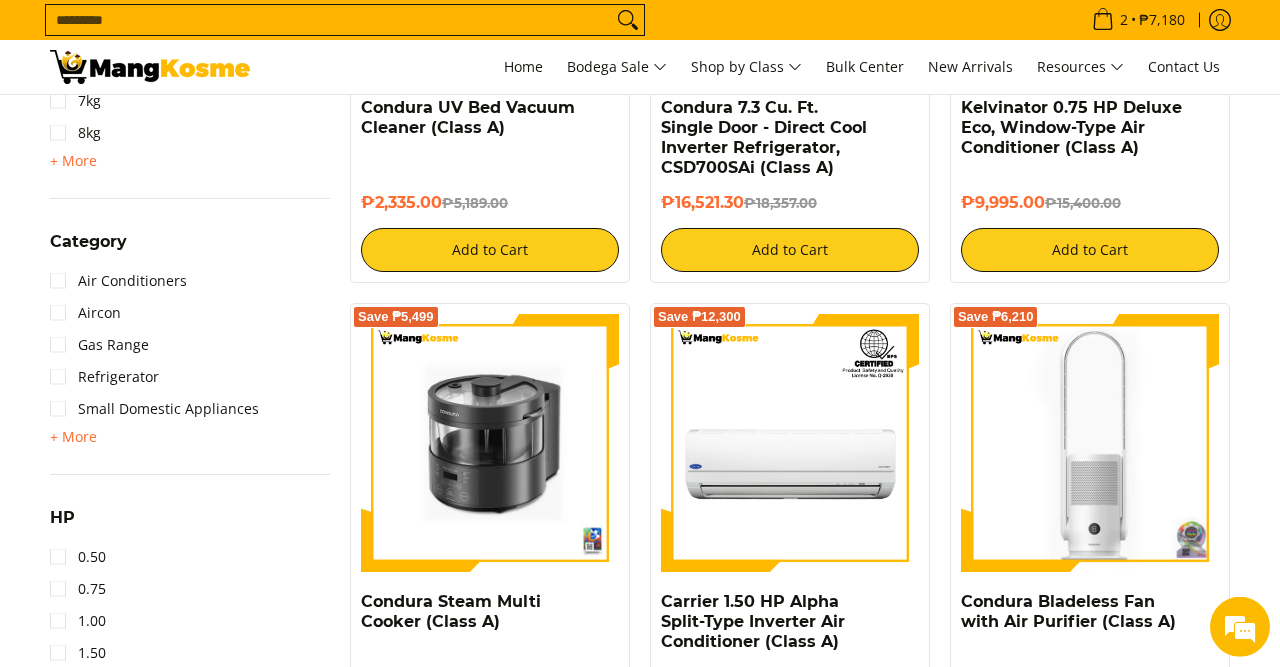 scroll, scrollTop: 1144, scrollLeft: 0, axis: vertical 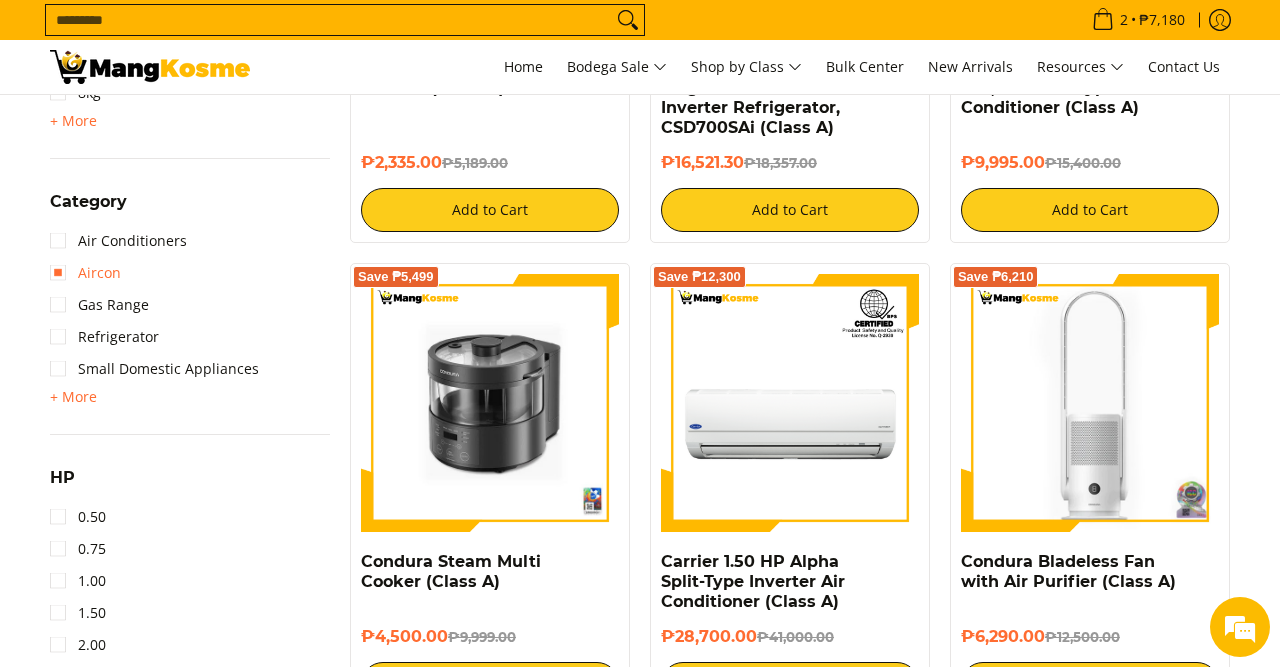 click on "Aircon" at bounding box center (85, 273) 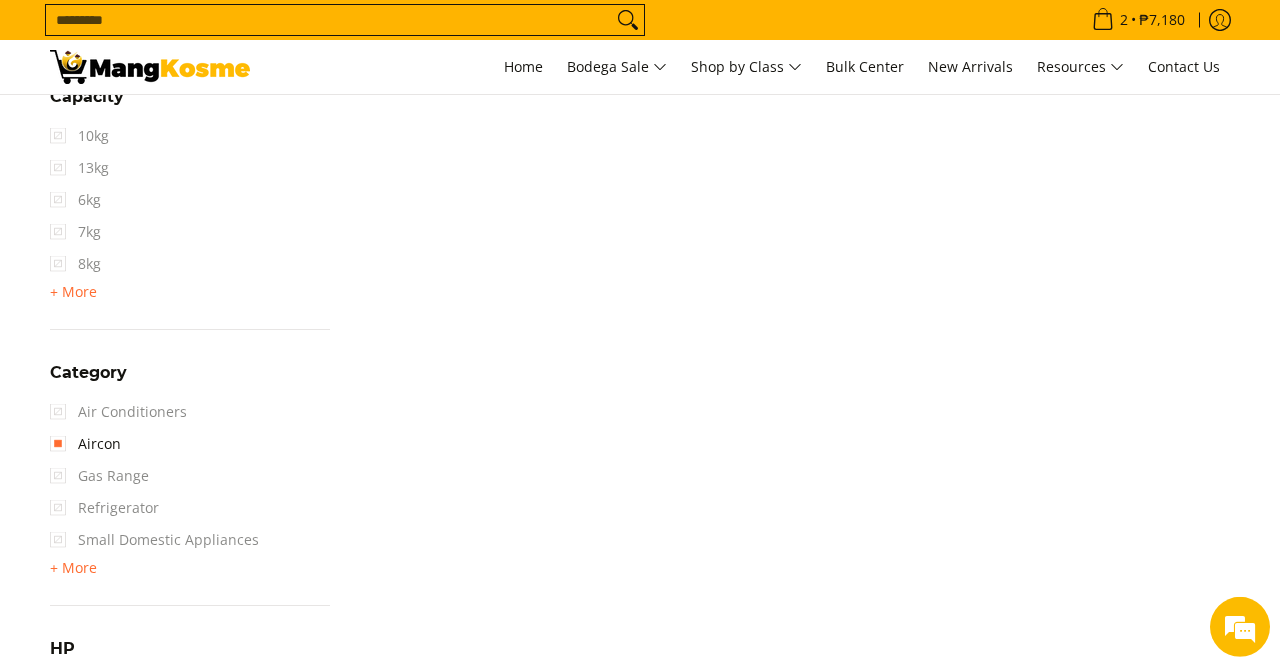 scroll, scrollTop: 1144, scrollLeft: 0, axis: vertical 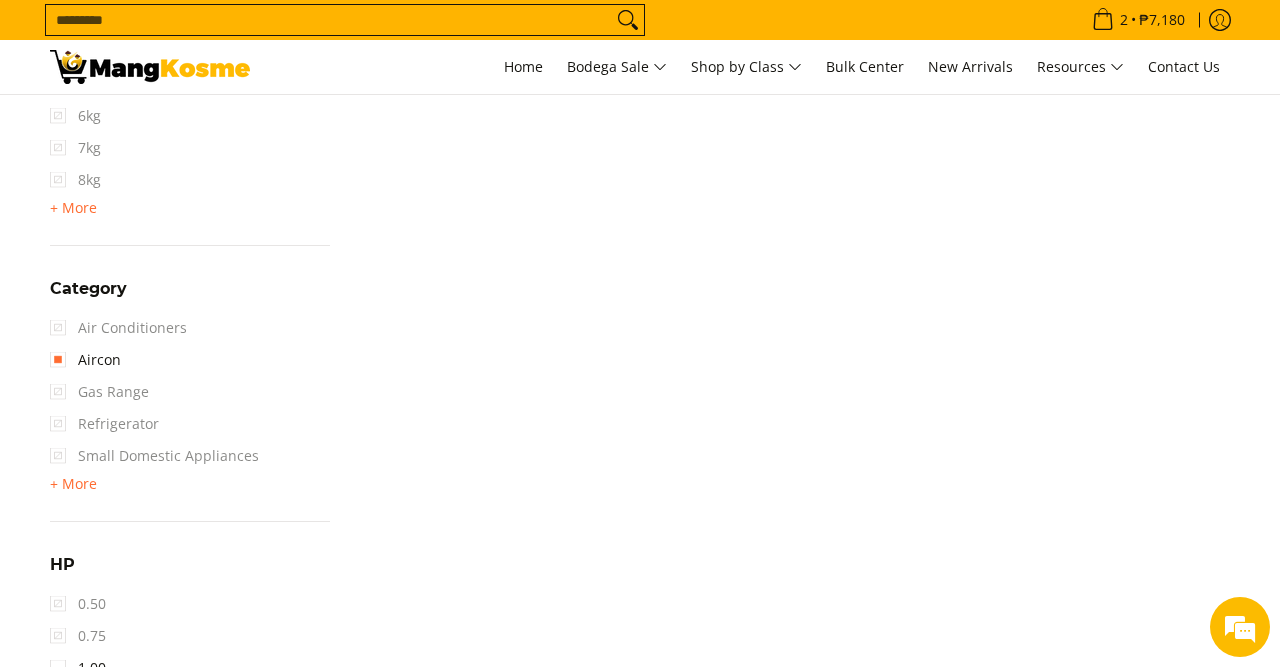 click on "Air Conditioners" at bounding box center [118, 328] 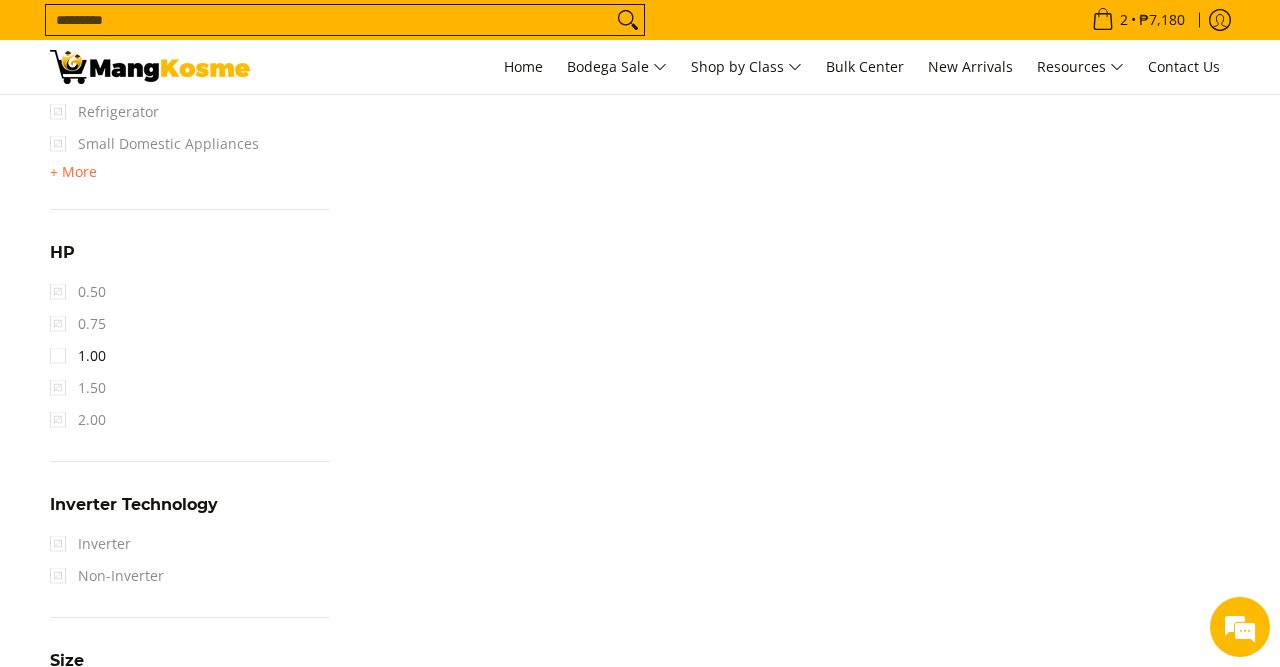 click on "0.75" at bounding box center (78, 324) 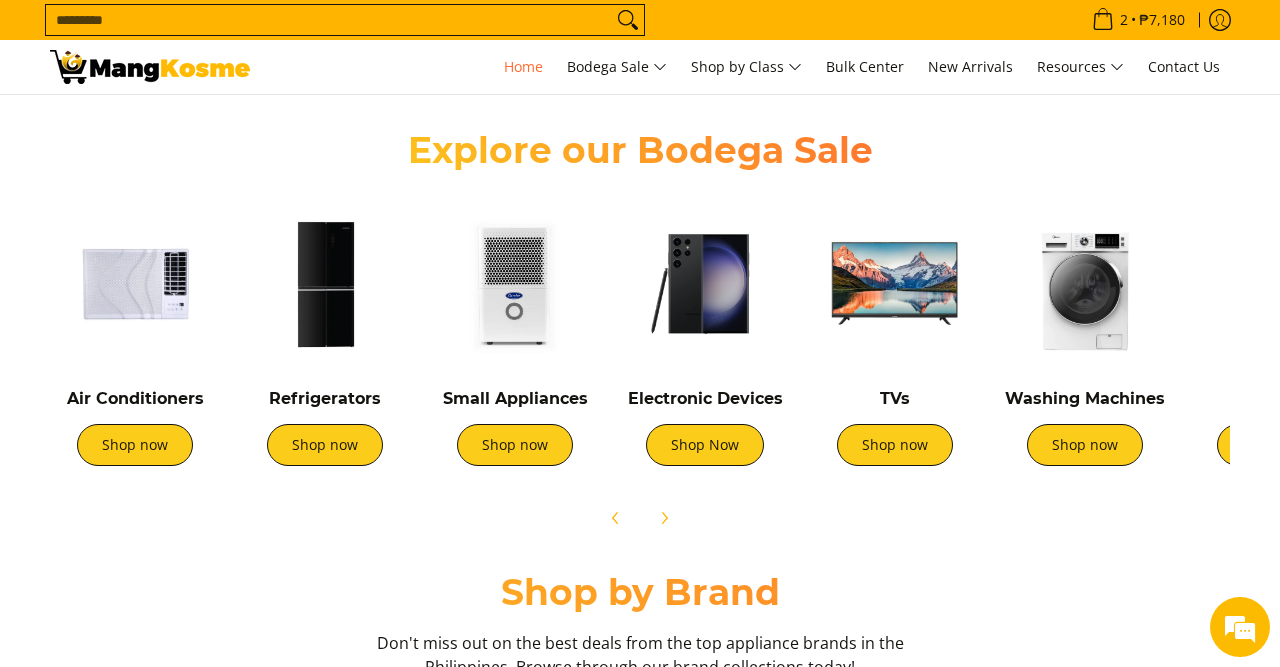 scroll, scrollTop: 727, scrollLeft: 0, axis: vertical 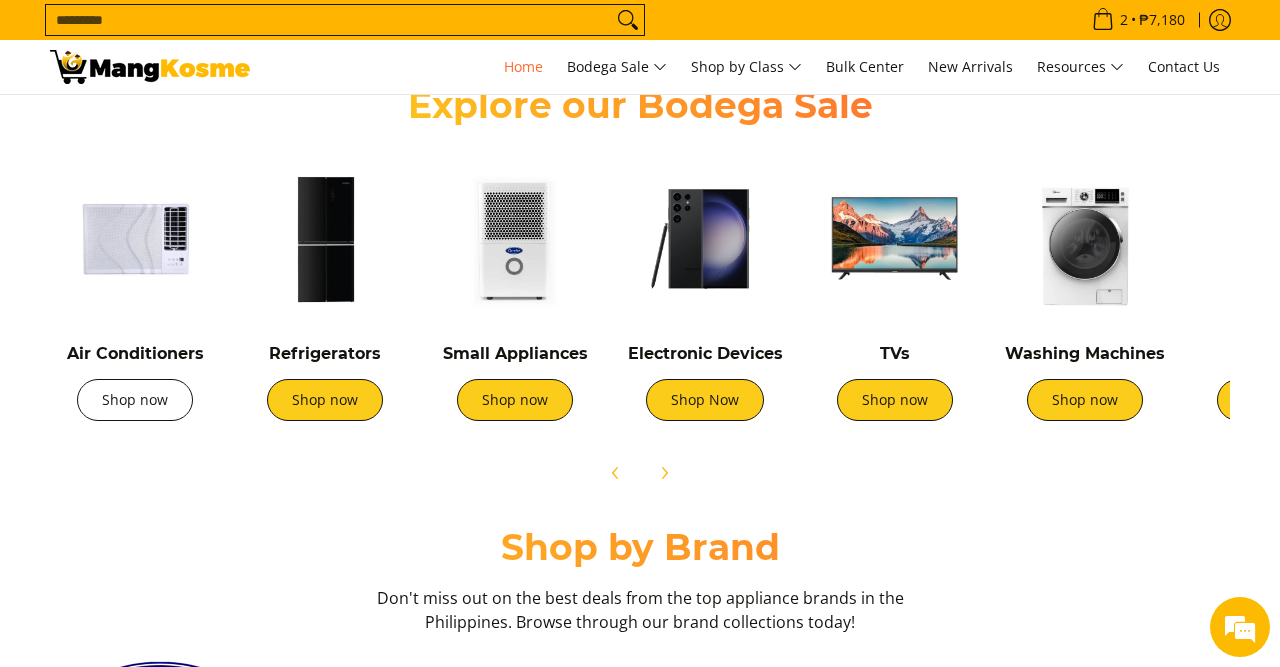 click on "Shop now" at bounding box center (135, 400) 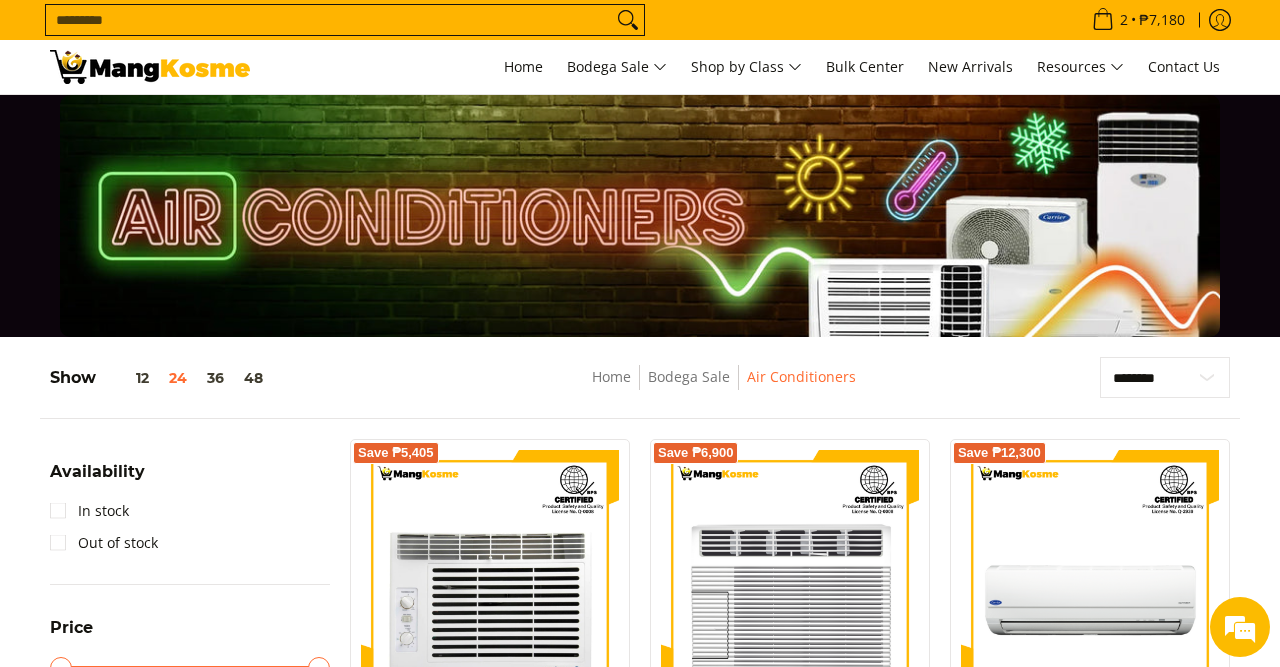 scroll, scrollTop: 0, scrollLeft: 0, axis: both 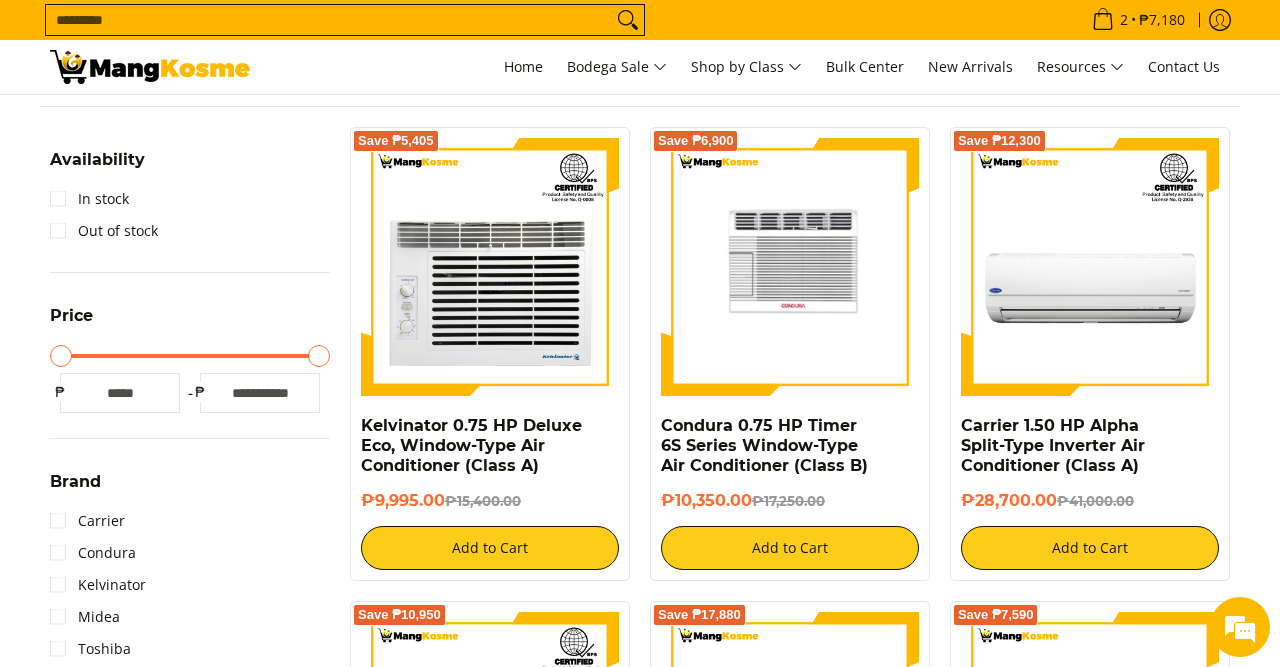 click at bounding box center [790, 267] 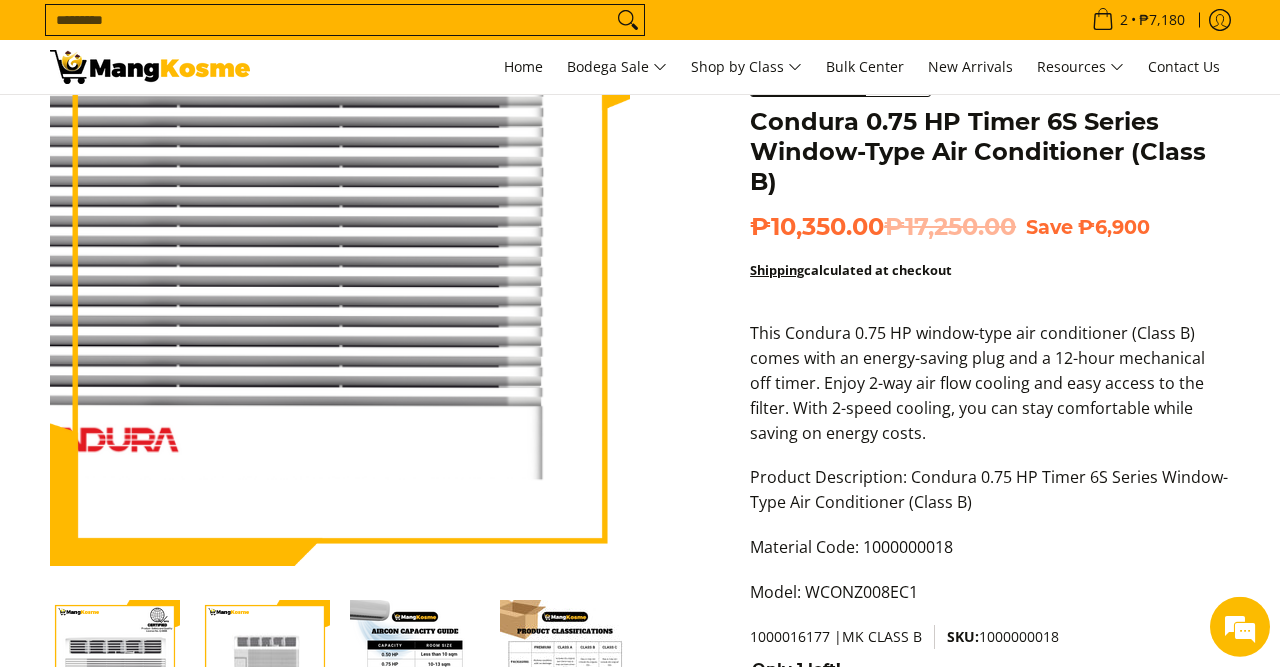 scroll, scrollTop: 0, scrollLeft: 0, axis: both 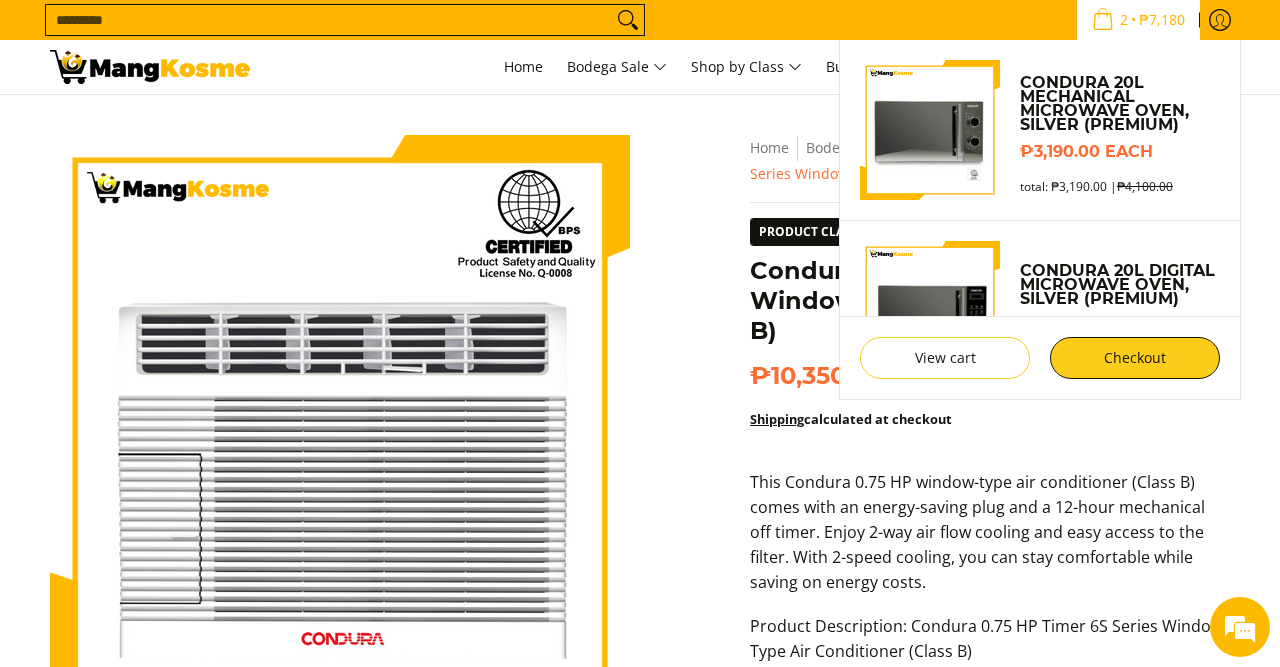 click 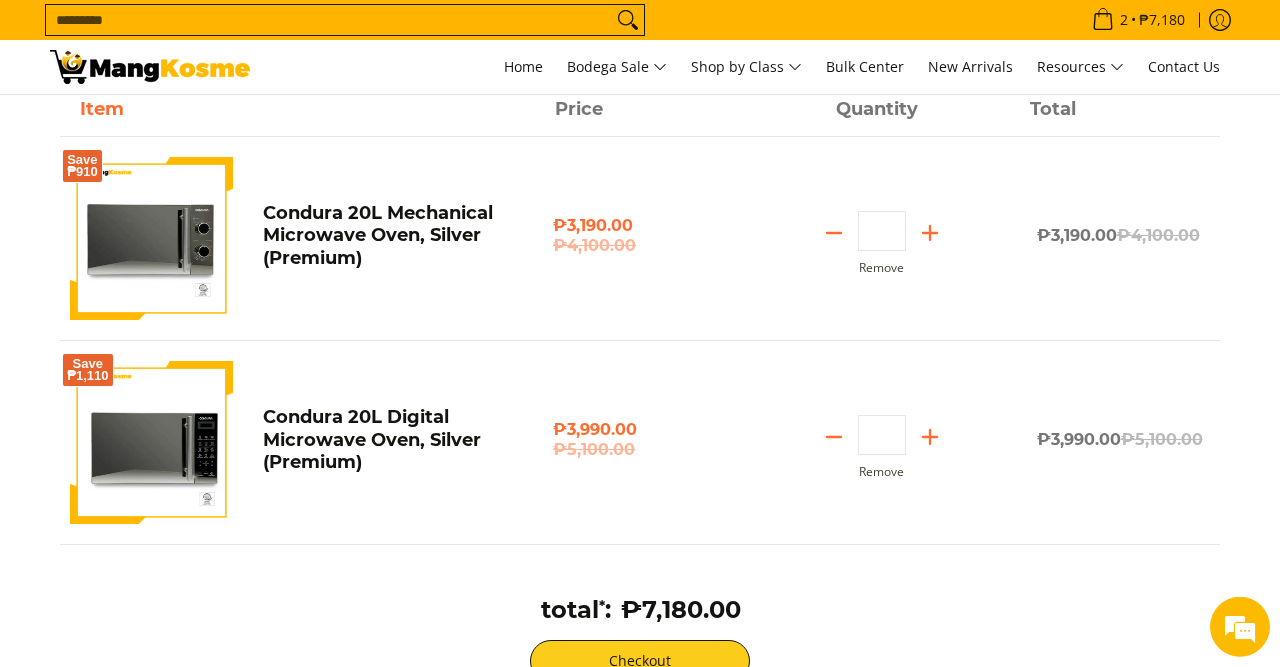 scroll, scrollTop: 208, scrollLeft: 0, axis: vertical 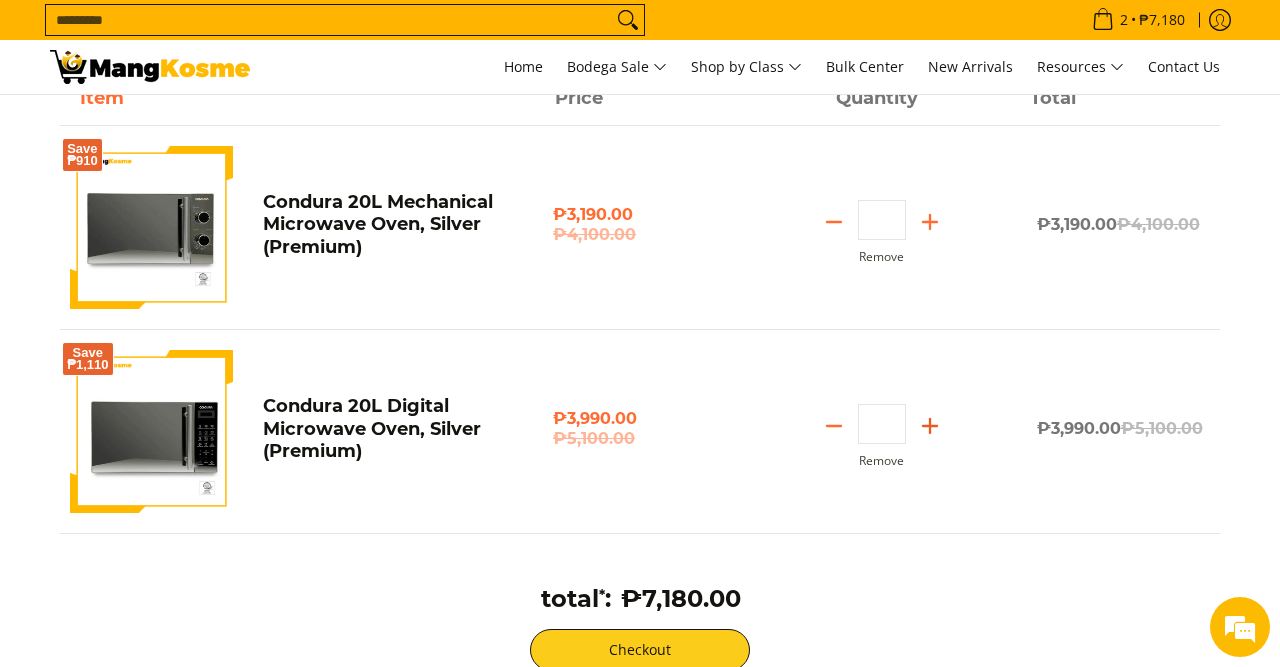 click 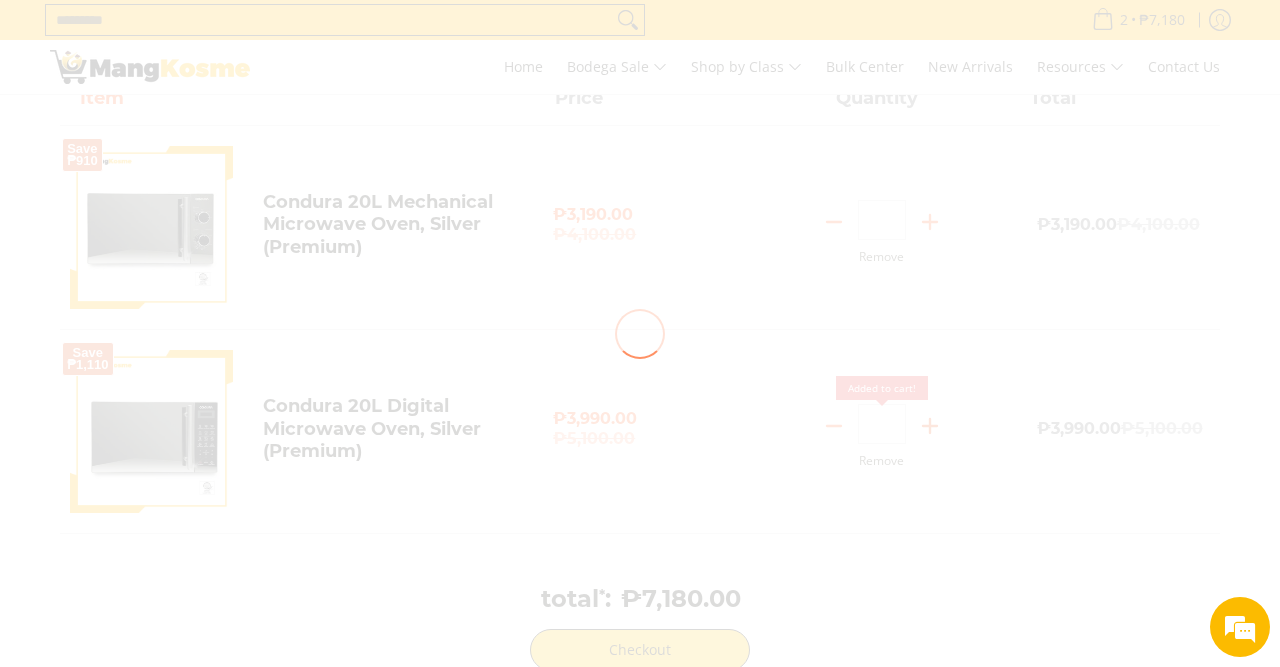 type on "*" 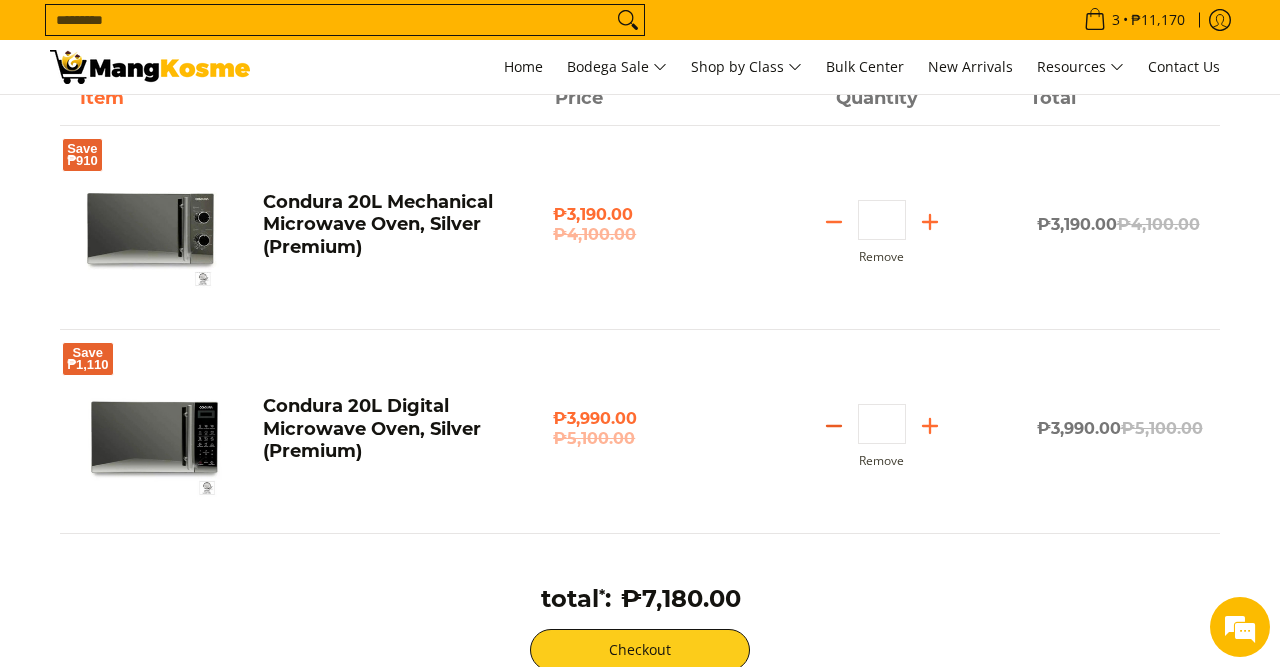 click 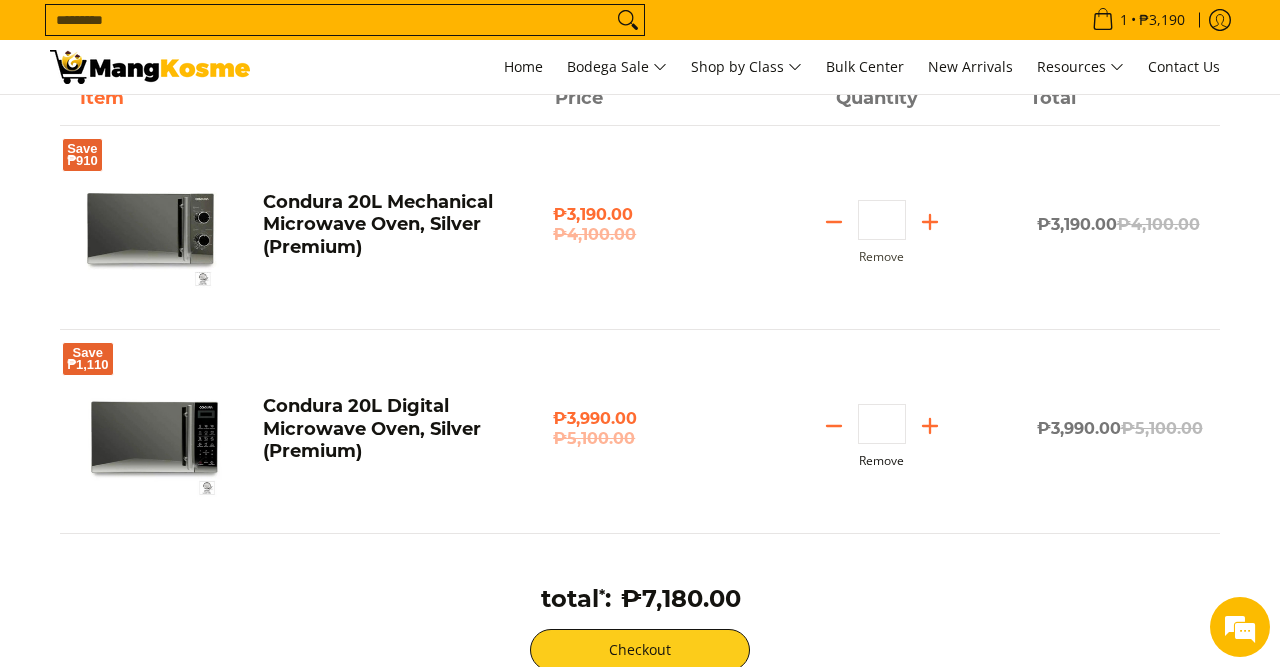 click on "Remove" at bounding box center (881, 461) 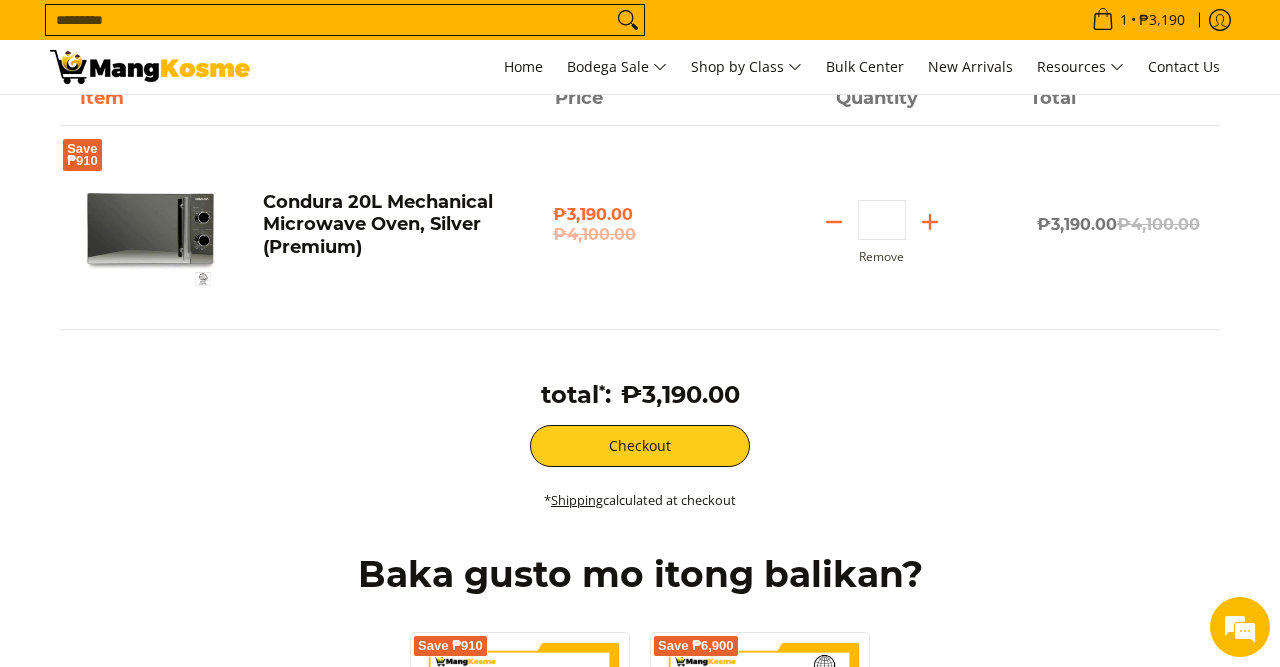 scroll, scrollTop: 0, scrollLeft: 0, axis: both 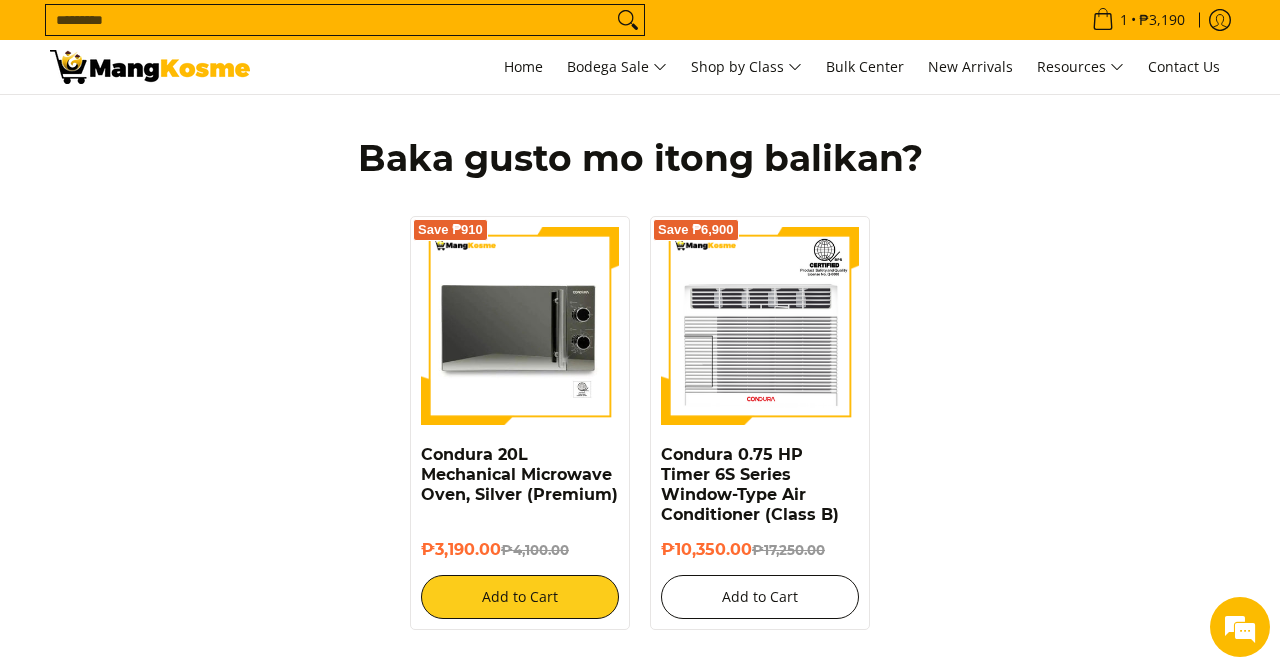 click on "Add to Cart" at bounding box center [760, 597] 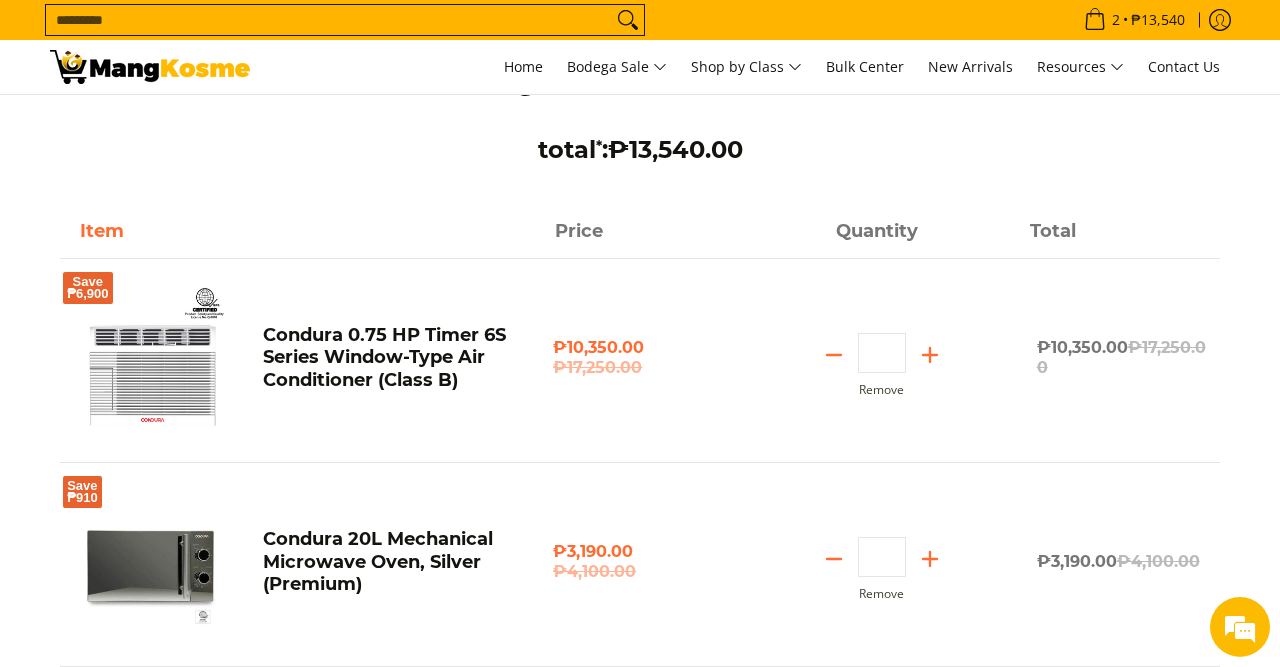 scroll, scrollTop: 0, scrollLeft: 0, axis: both 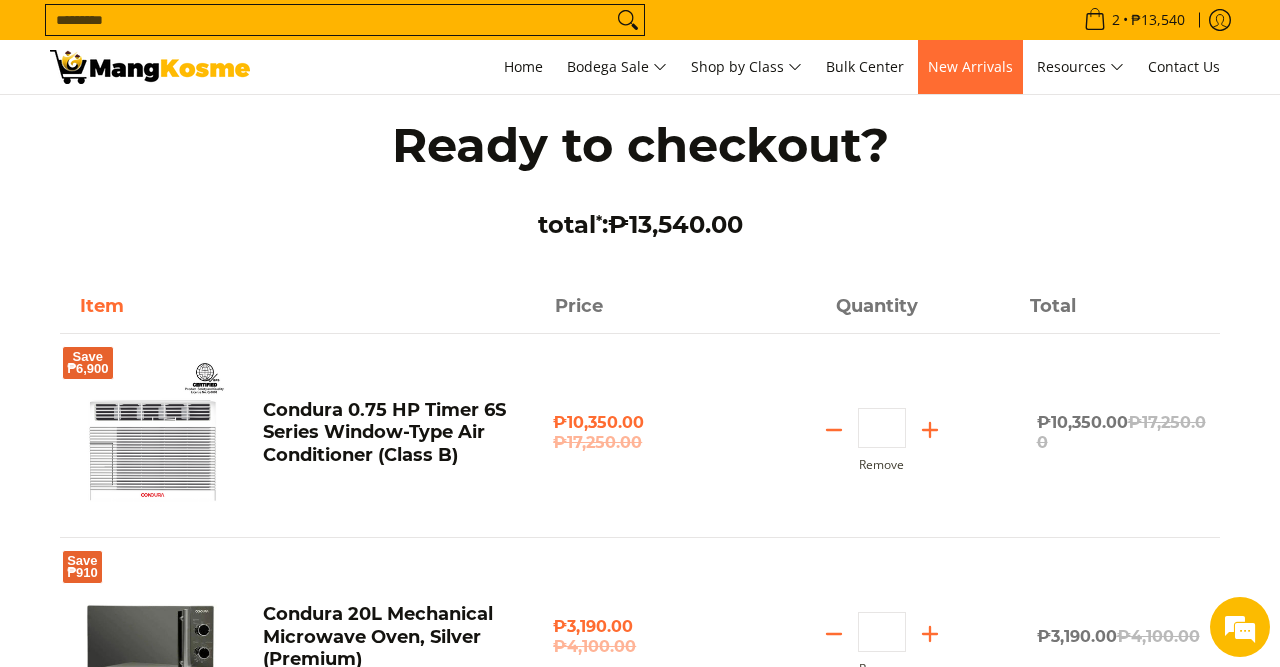 click on "New Arrivals" at bounding box center (970, 66) 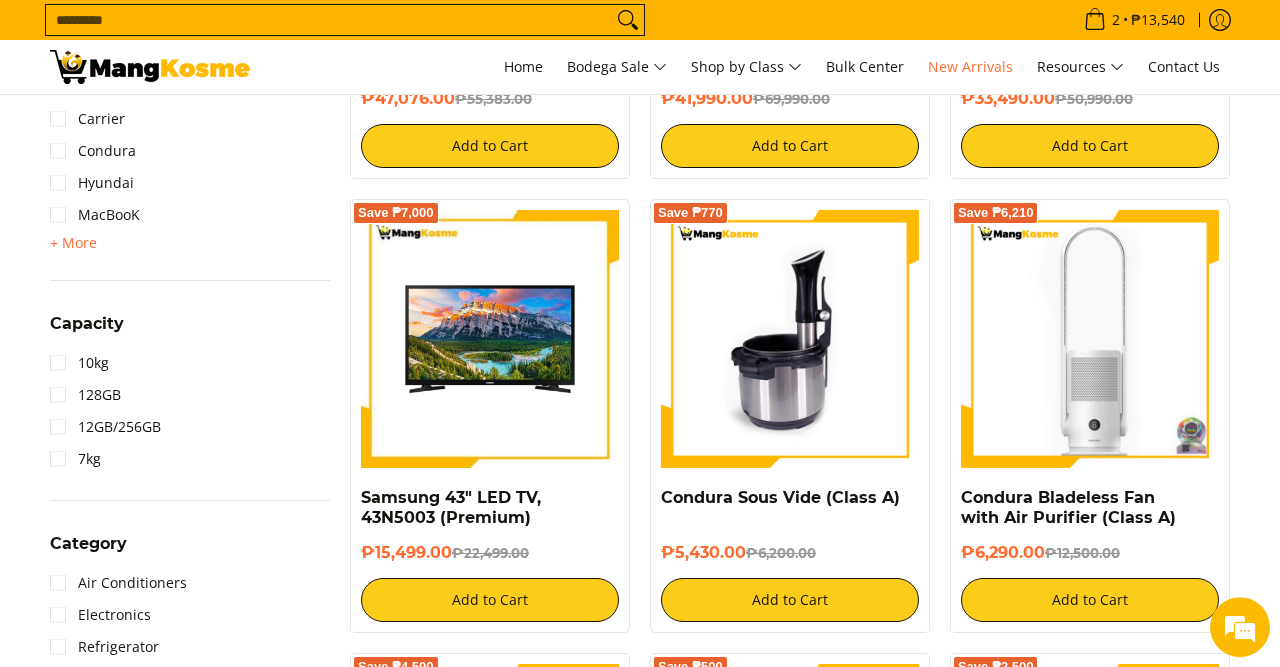 scroll, scrollTop: 728, scrollLeft: 0, axis: vertical 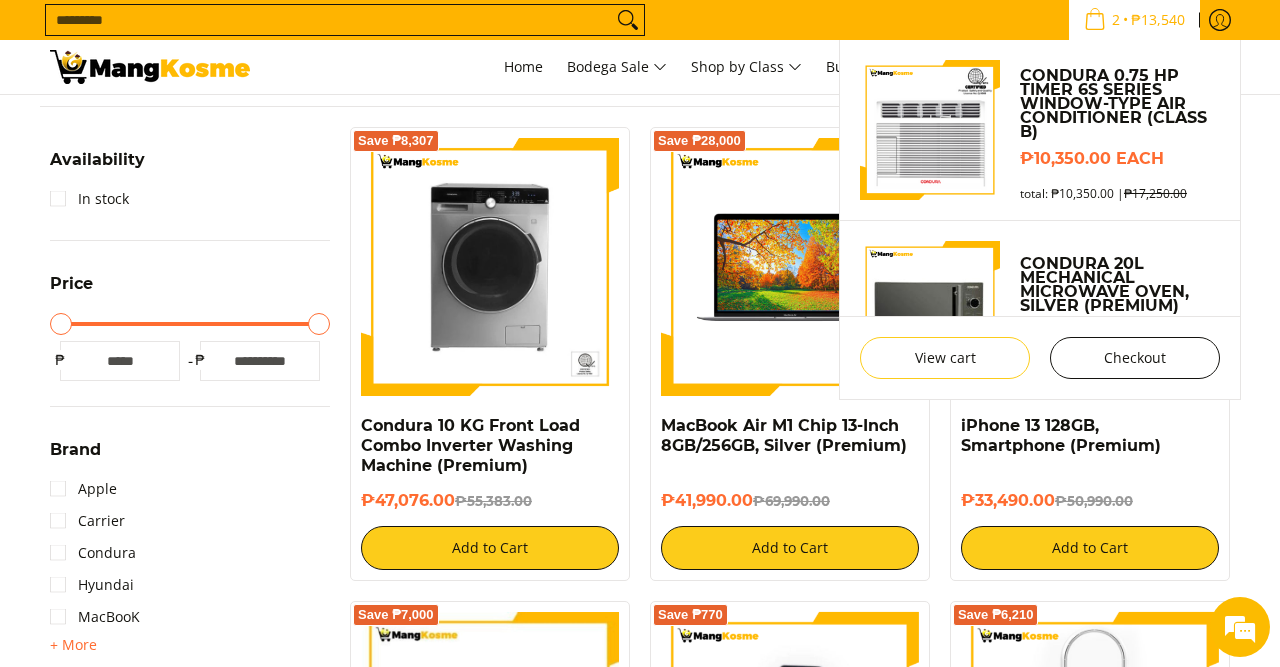 click on "Checkout" at bounding box center (1135, 358) 